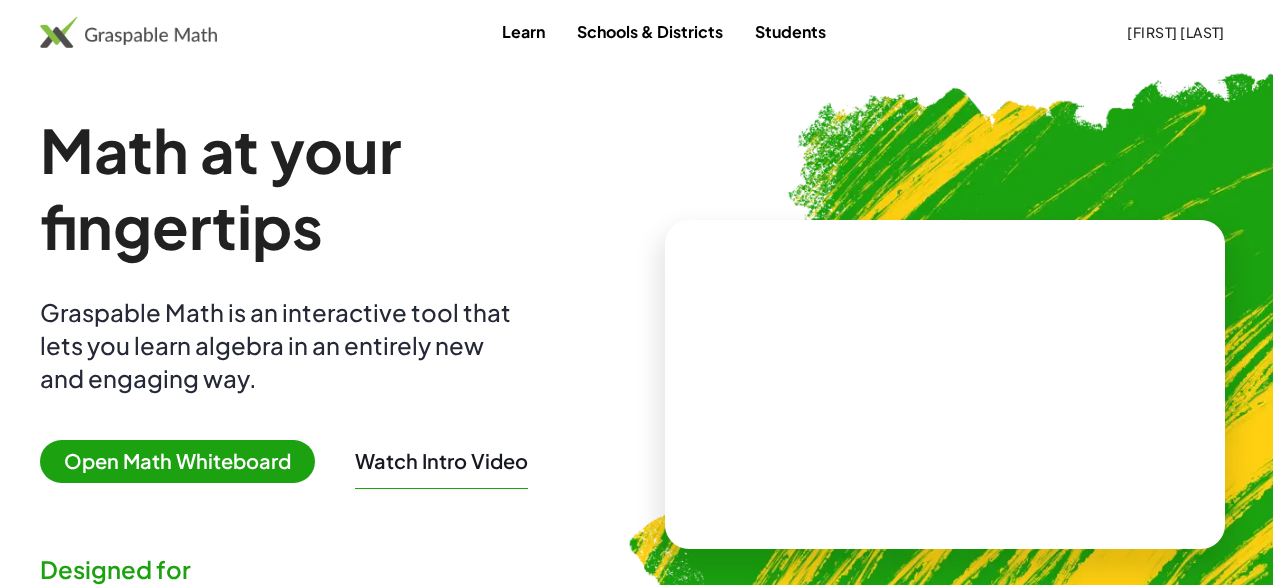 scroll, scrollTop: 0, scrollLeft: 0, axis: both 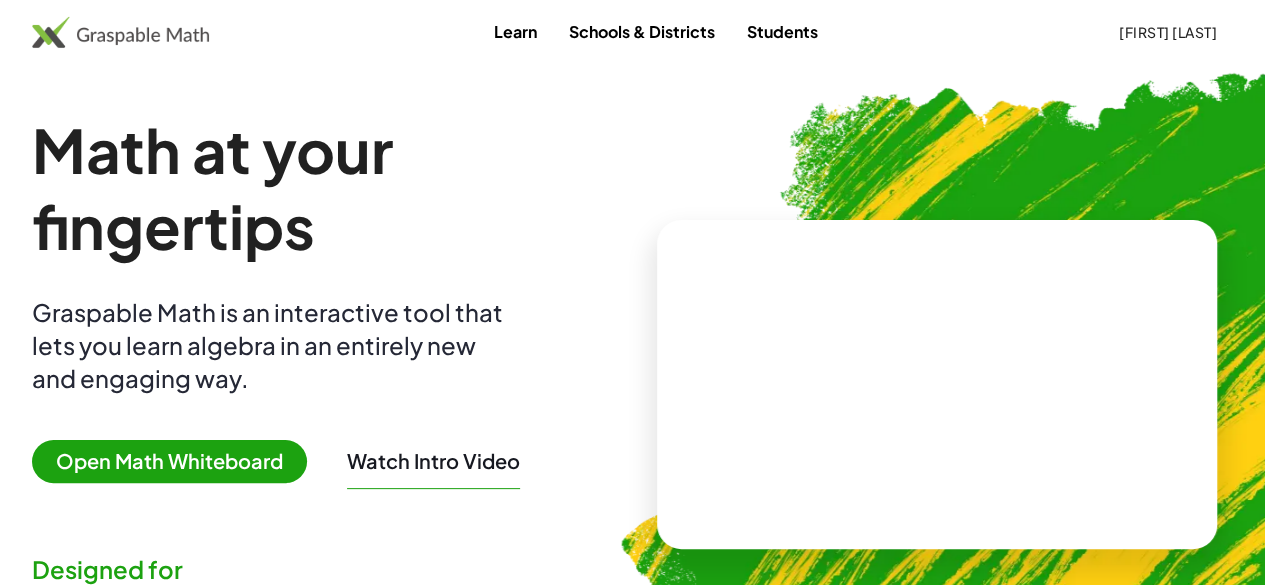 click on "Open Math Whiteboard" at bounding box center [169, 461] 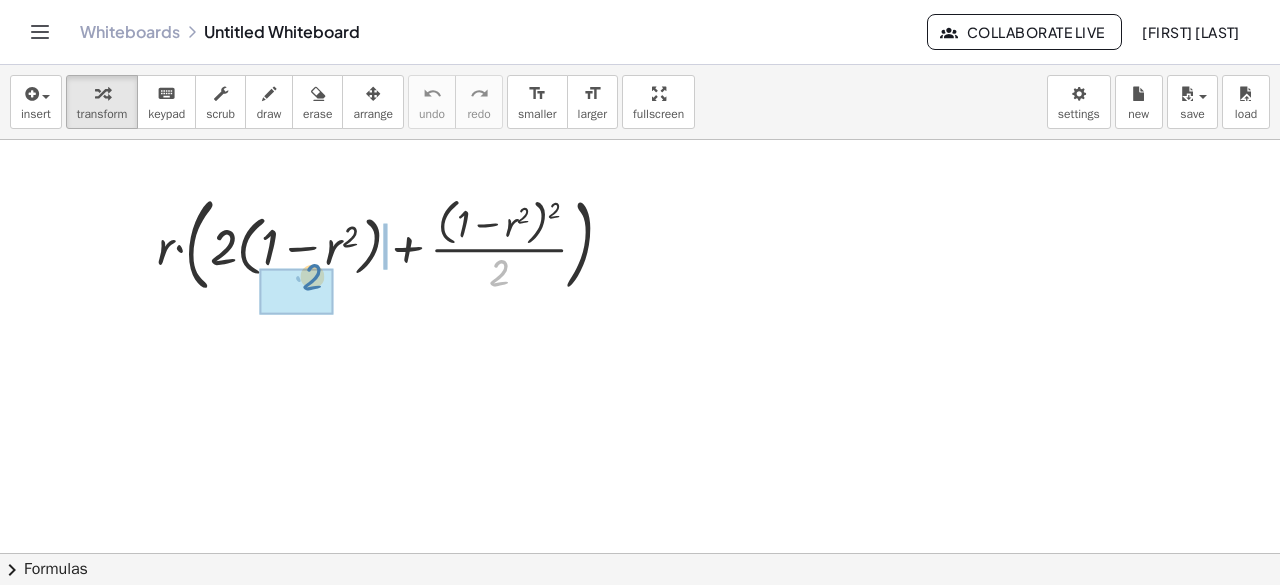 drag, startPoint x: 498, startPoint y: 273, endPoint x: 310, endPoint y: 277, distance: 188.04254 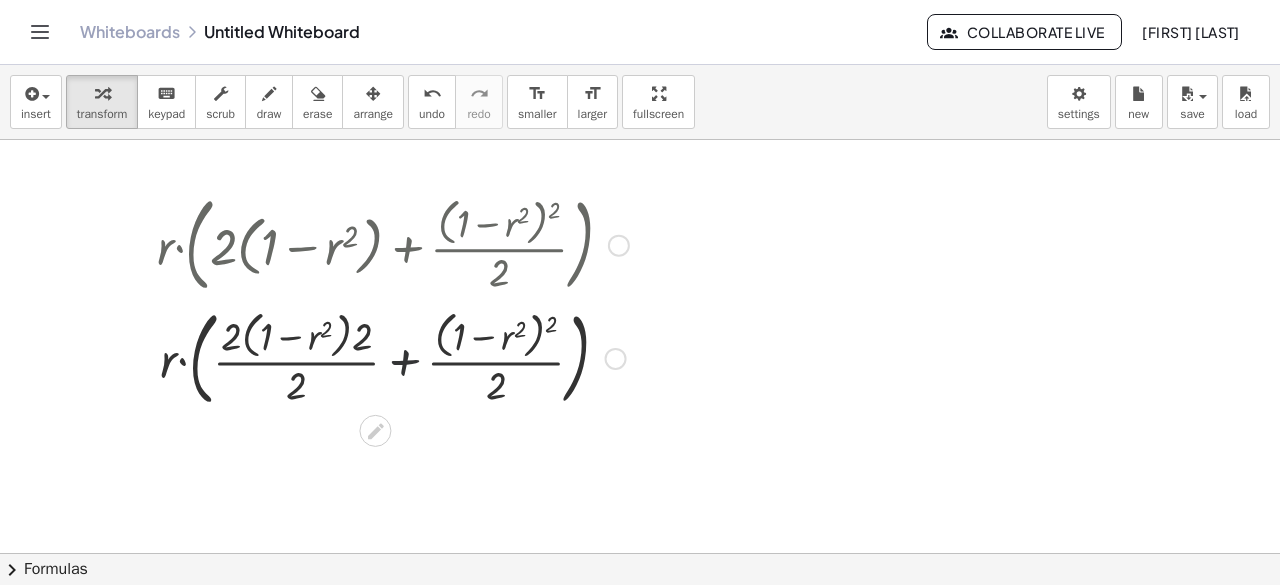 click at bounding box center [393, 356] 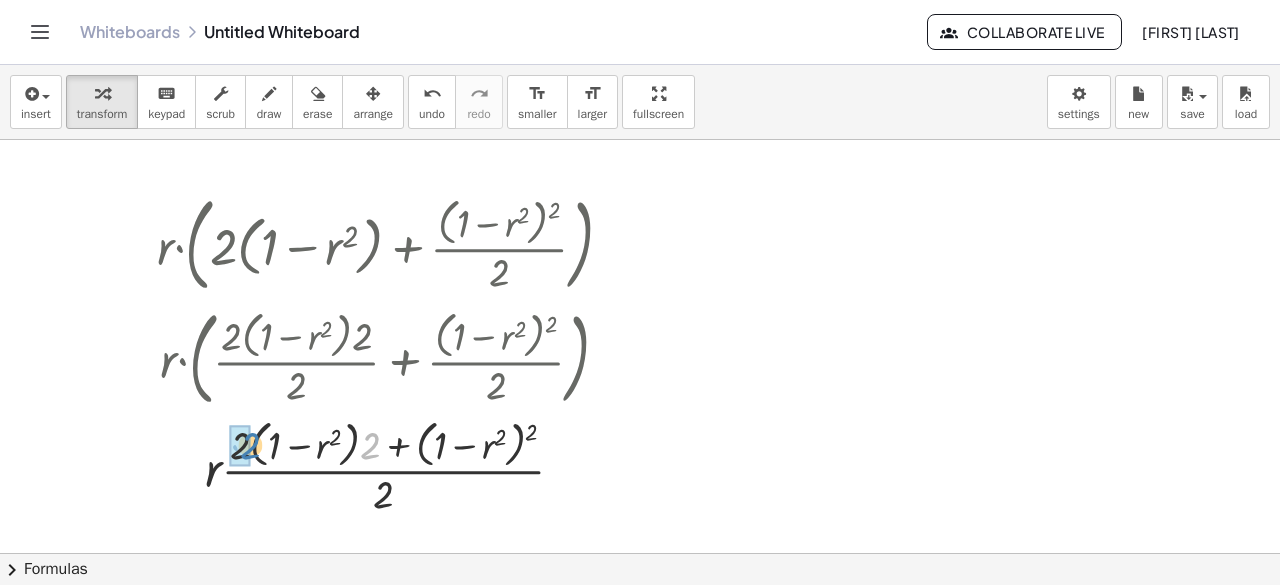 drag, startPoint x: 374, startPoint y: 443, endPoint x: 252, endPoint y: 443, distance: 122 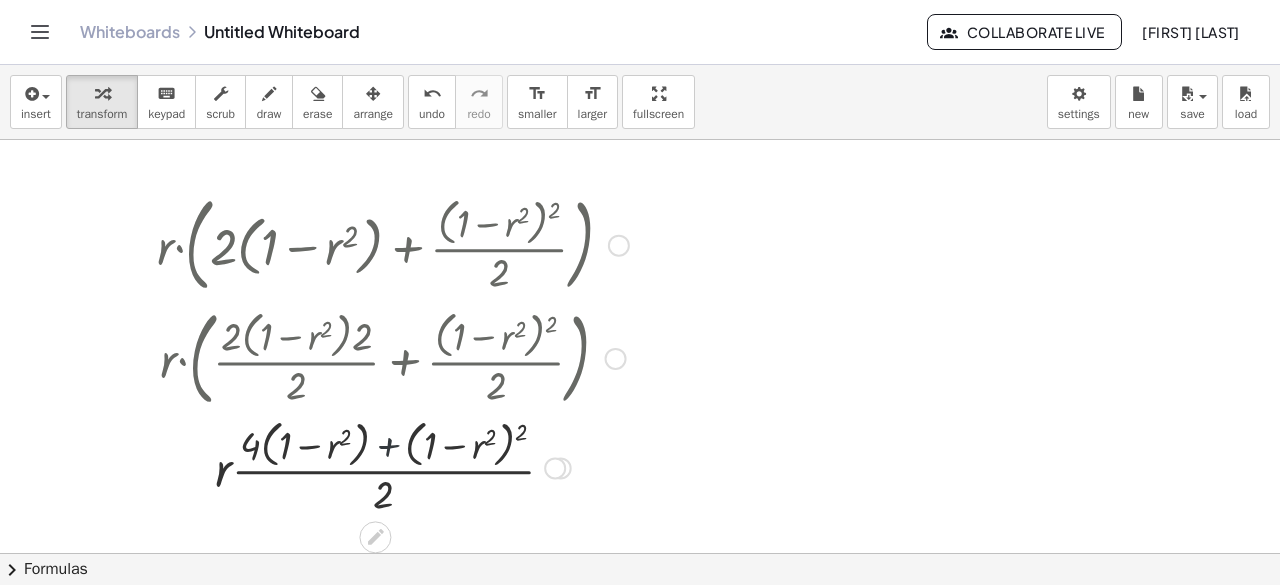 click at bounding box center (393, 466) 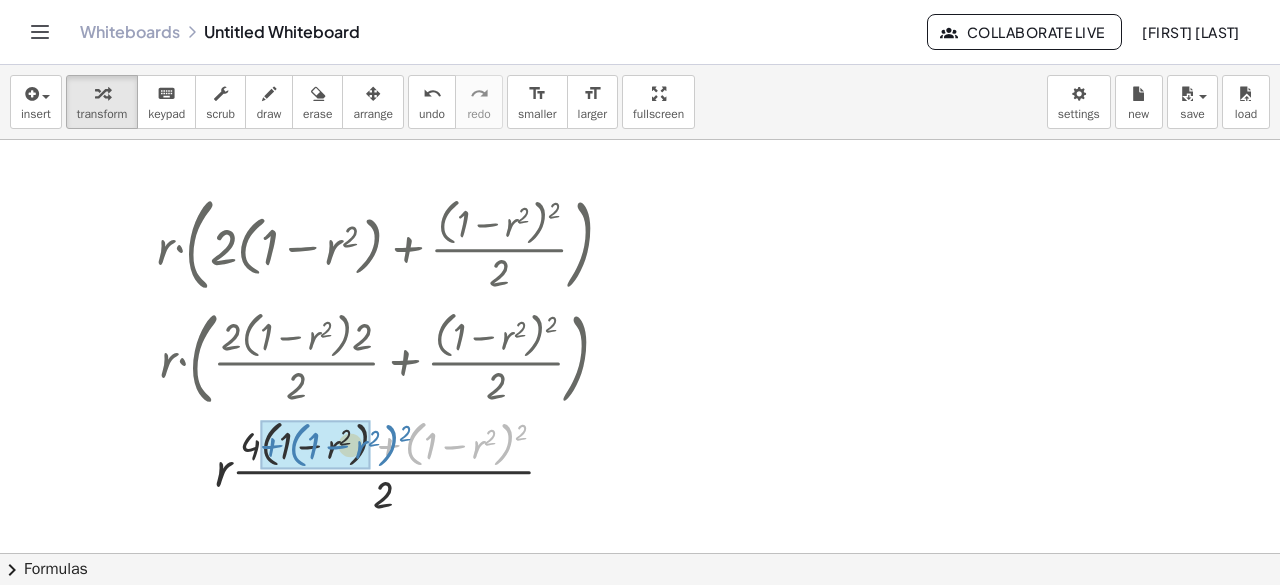 drag, startPoint x: 499, startPoint y: 459, endPoint x: 373, endPoint y: 464, distance: 126.09917 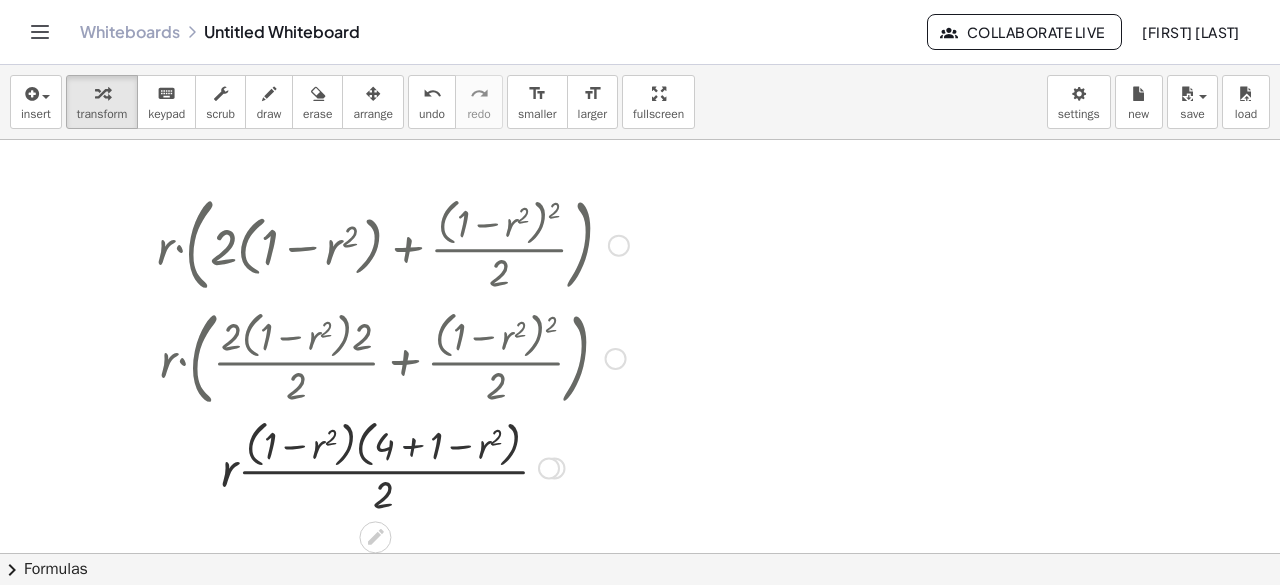 click at bounding box center [393, 466] 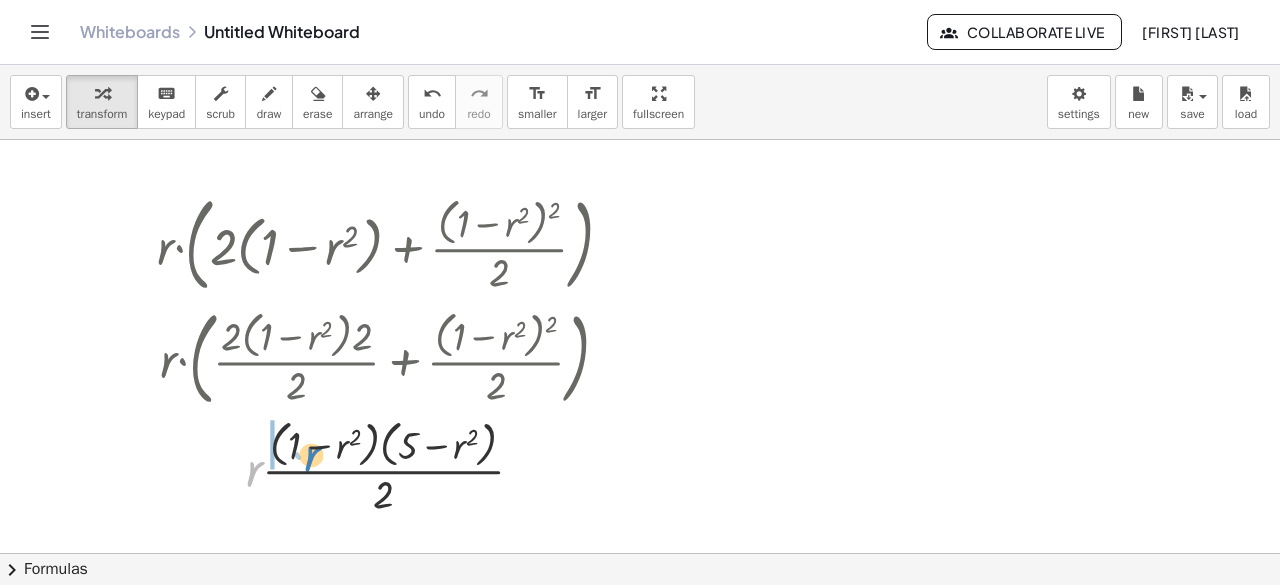 drag, startPoint x: 260, startPoint y: 470, endPoint x: 318, endPoint y: 455, distance: 59.908264 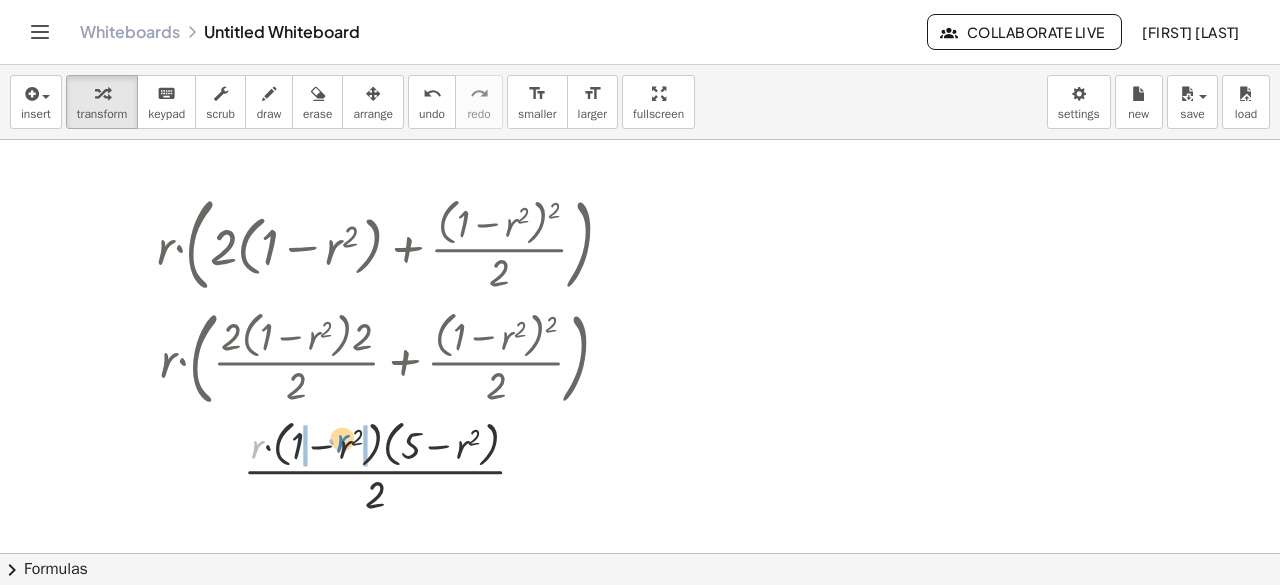 drag, startPoint x: 261, startPoint y: 445, endPoint x: 346, endPoint y: 439, distance: 85.2115 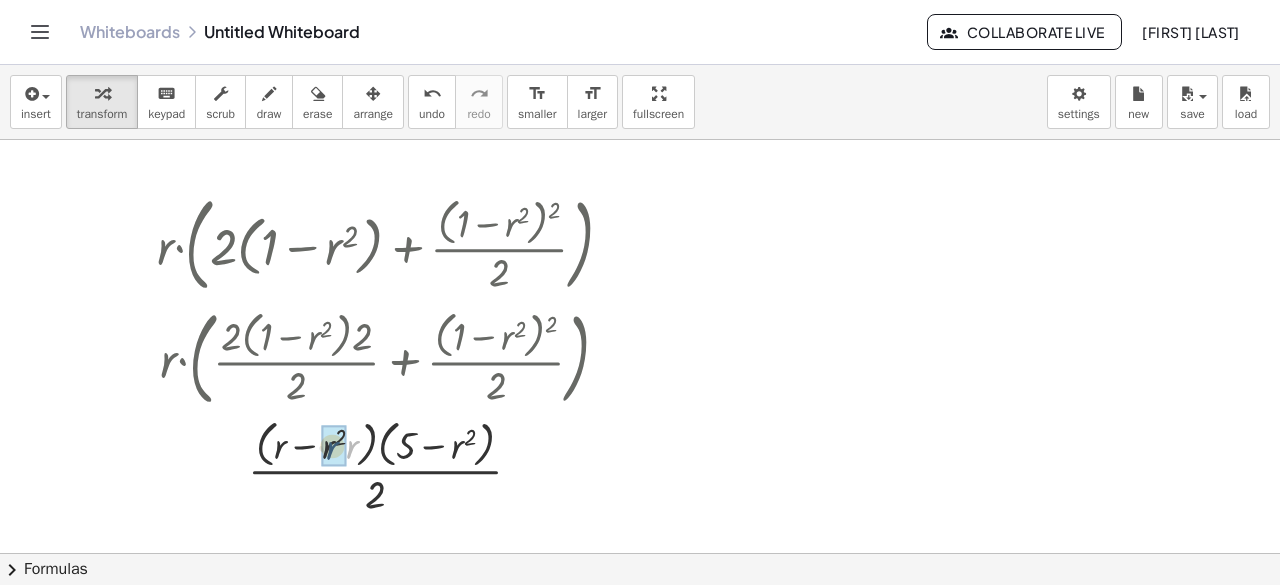 drag, startPoint x: 348, startPoint y: 448, endPoint x: 327, endPoint y: 449, distance: 21.023796 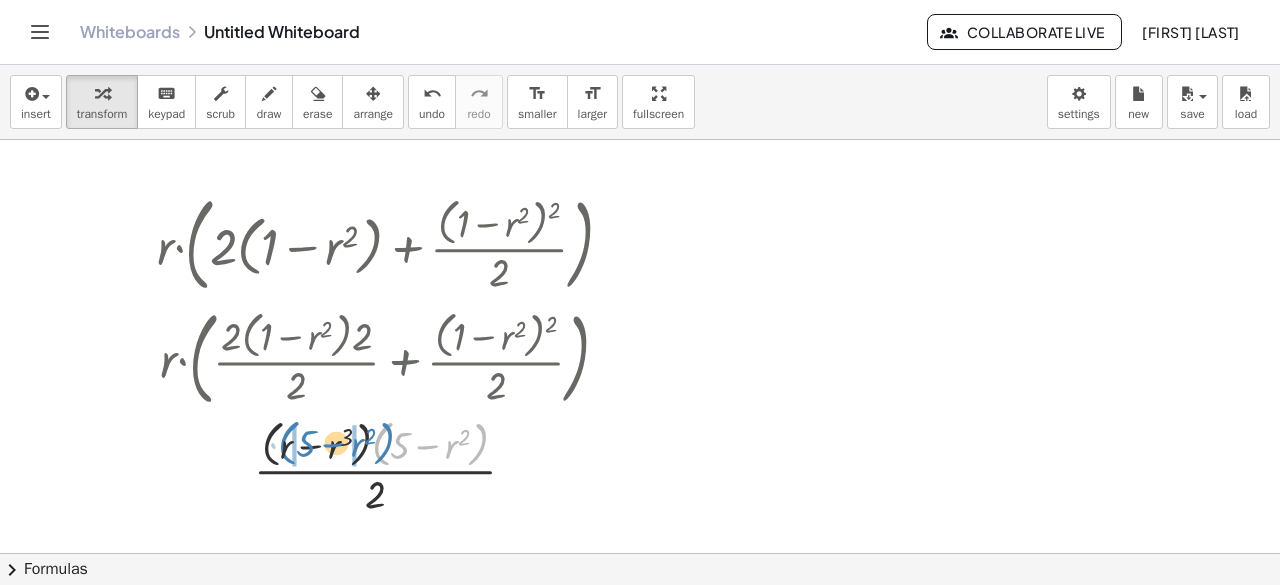 drag, startPoint x: 382, startPoint y: 450, endPoint x: 288, endPoint y: 448, distance: 94.02127 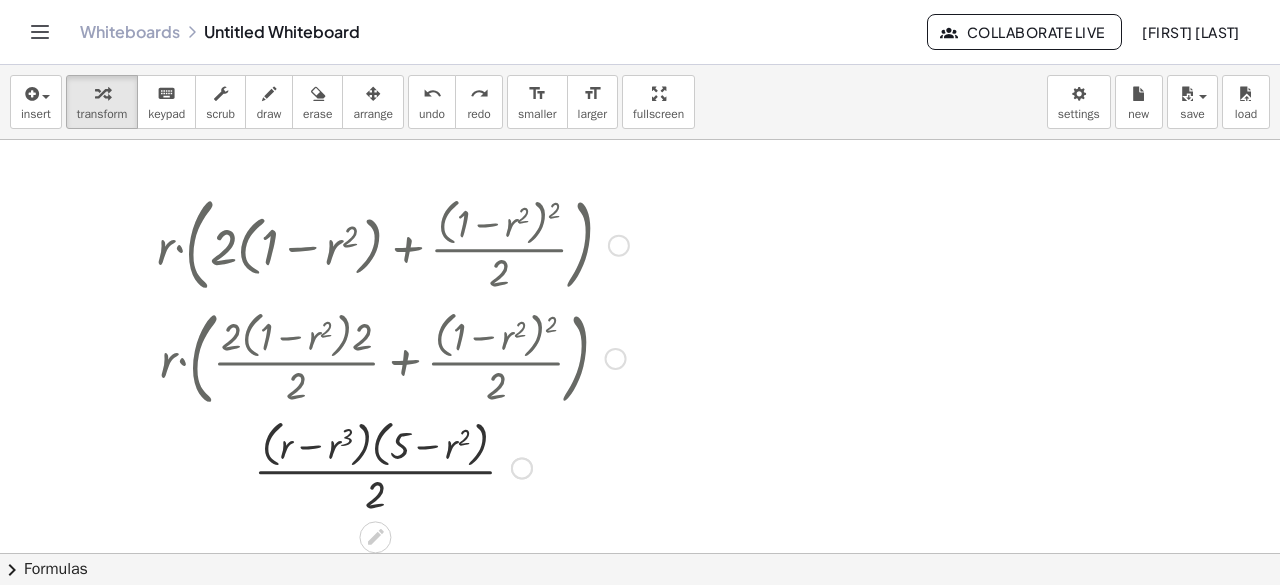 click at bounding box center (393, 466) 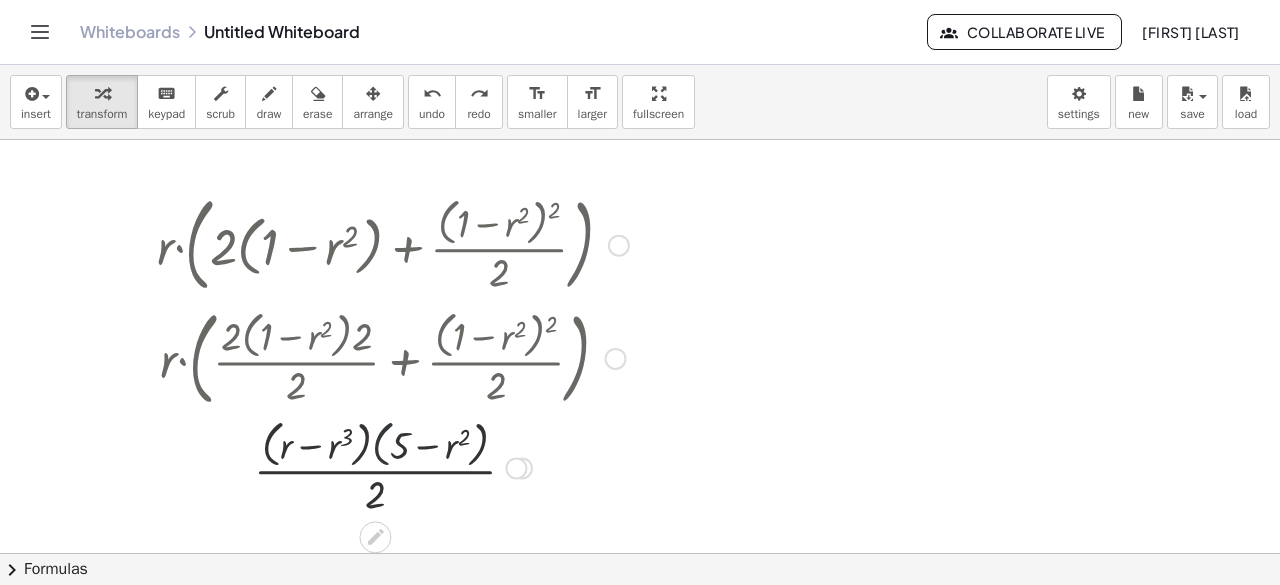 click at bounding box center [393, 466] 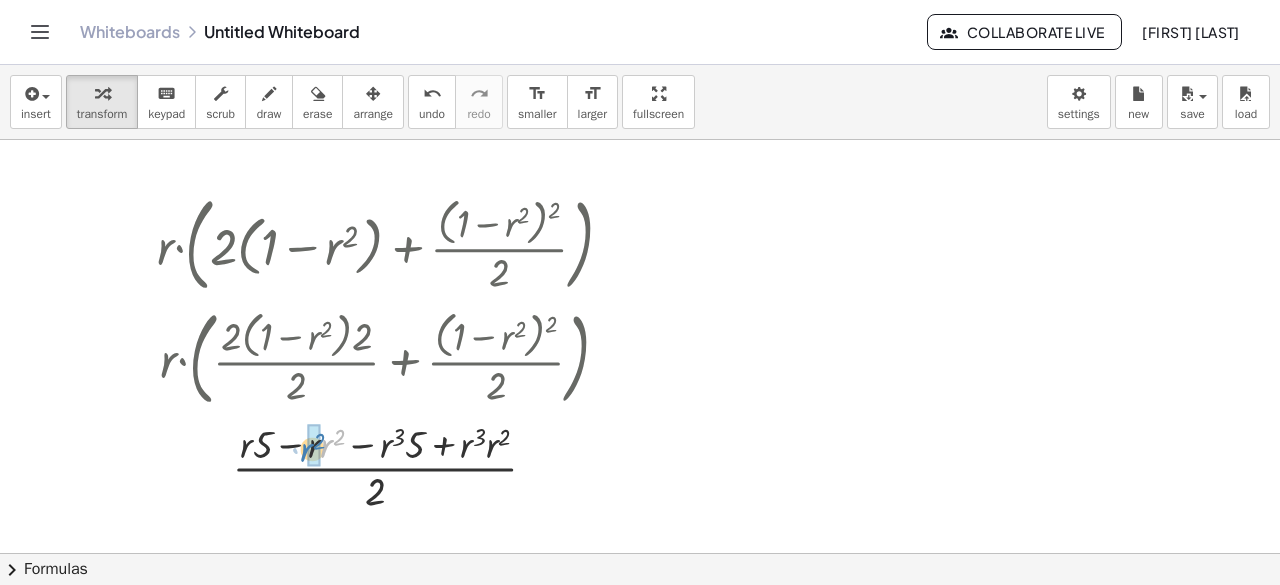 drag, startPoint x: 330, startPoint y: 439, endPoint x: 310, endPoint y: 443, distance: 20.396078 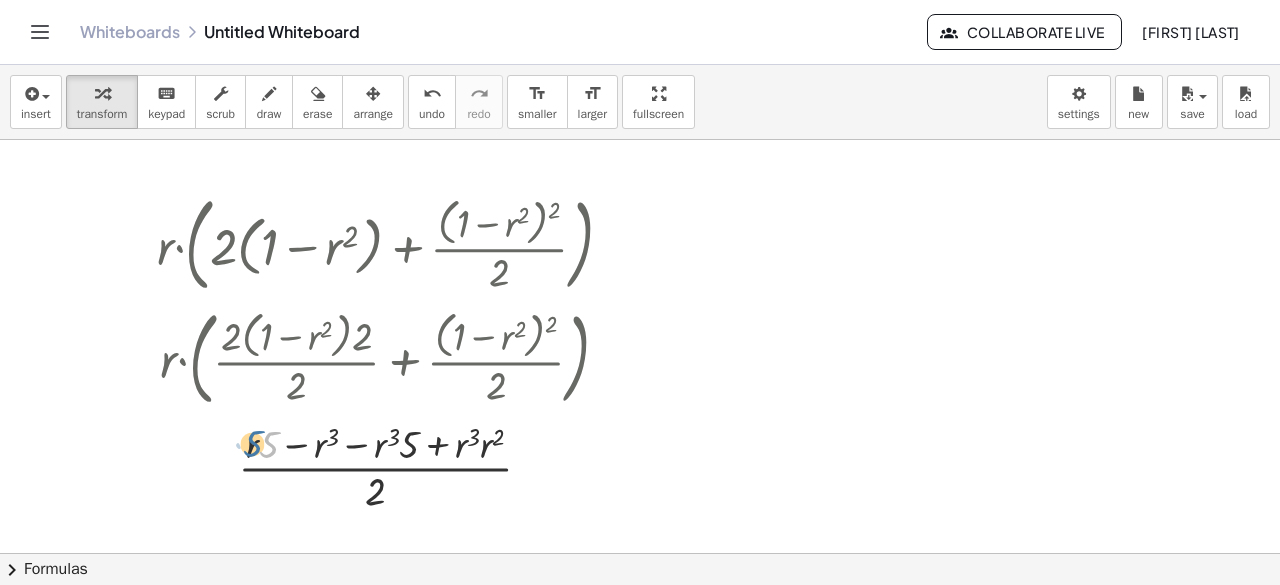 drag, startPoint x: 273, startPoint y: 443, endPoint x: 257, endPoint y: 441, distance: 16.124516 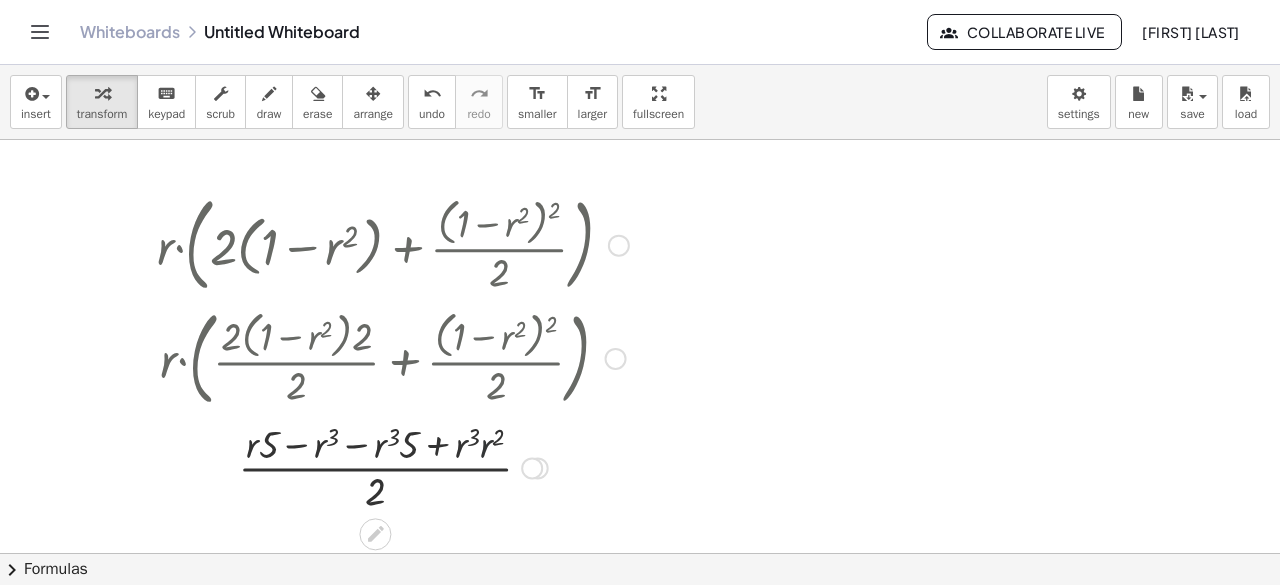 click at bounding box center (393, 466) 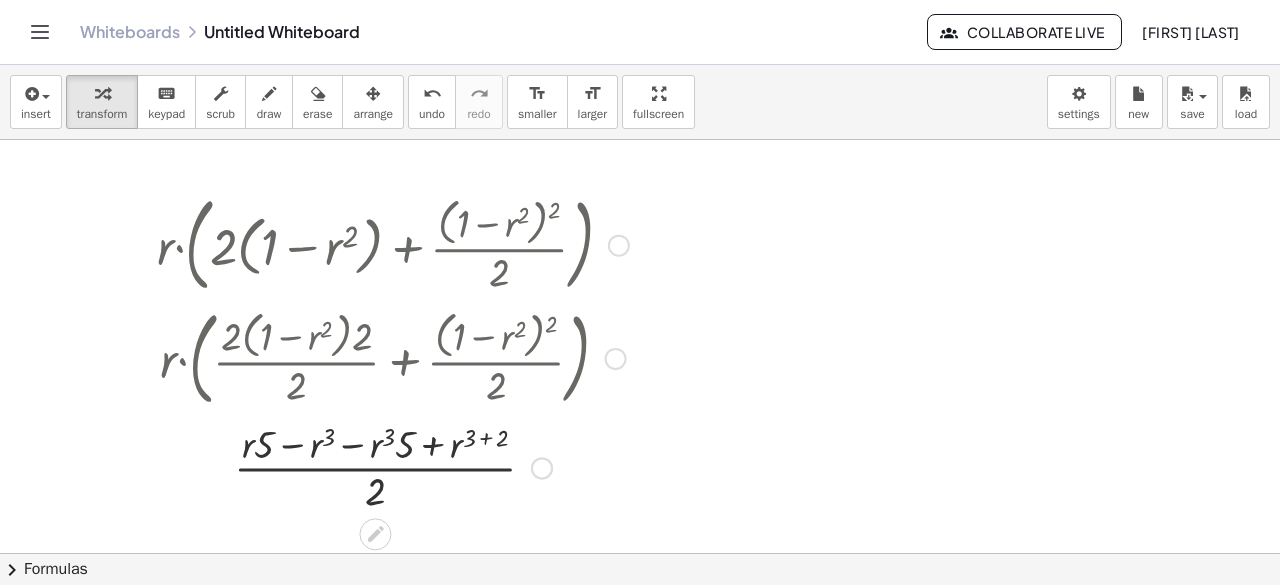 click at bounding box center [393, 466] 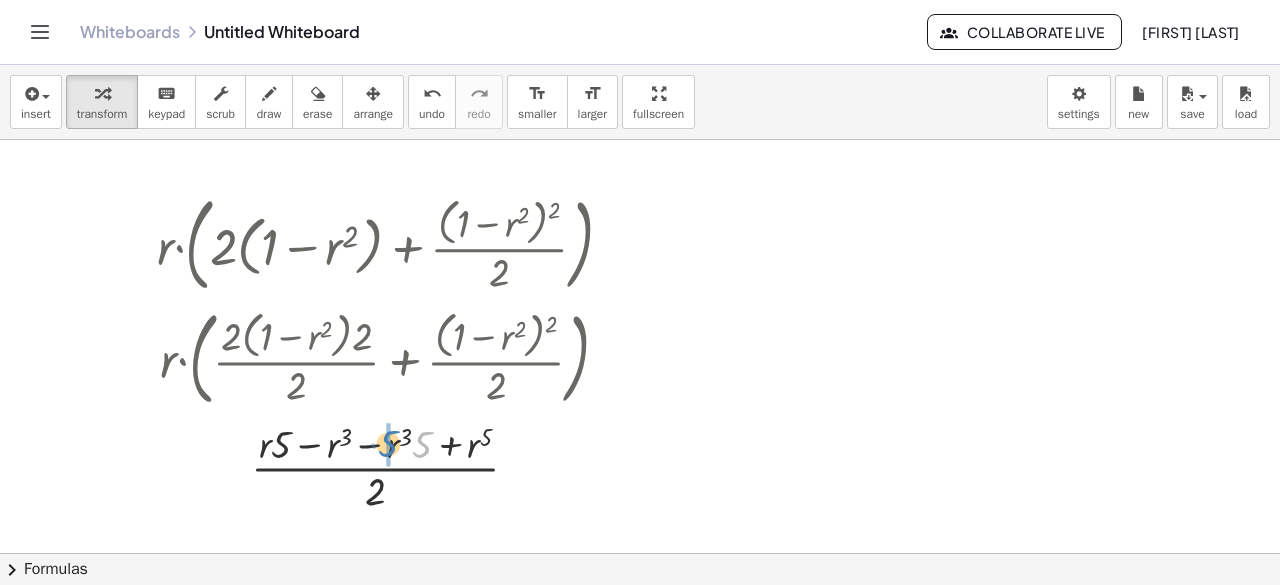drag, startPoint x: 423, startPoint y: 448, endPoint x: 389, endPoint y: 447, distance: 34.0147 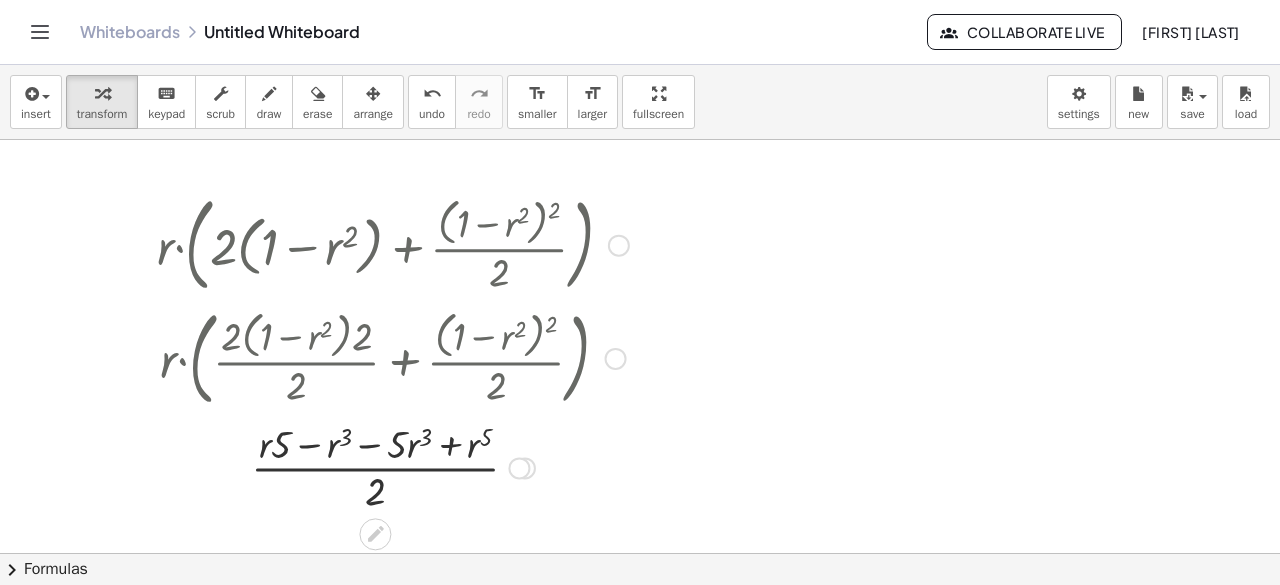 click at bounding box center [393, 466] 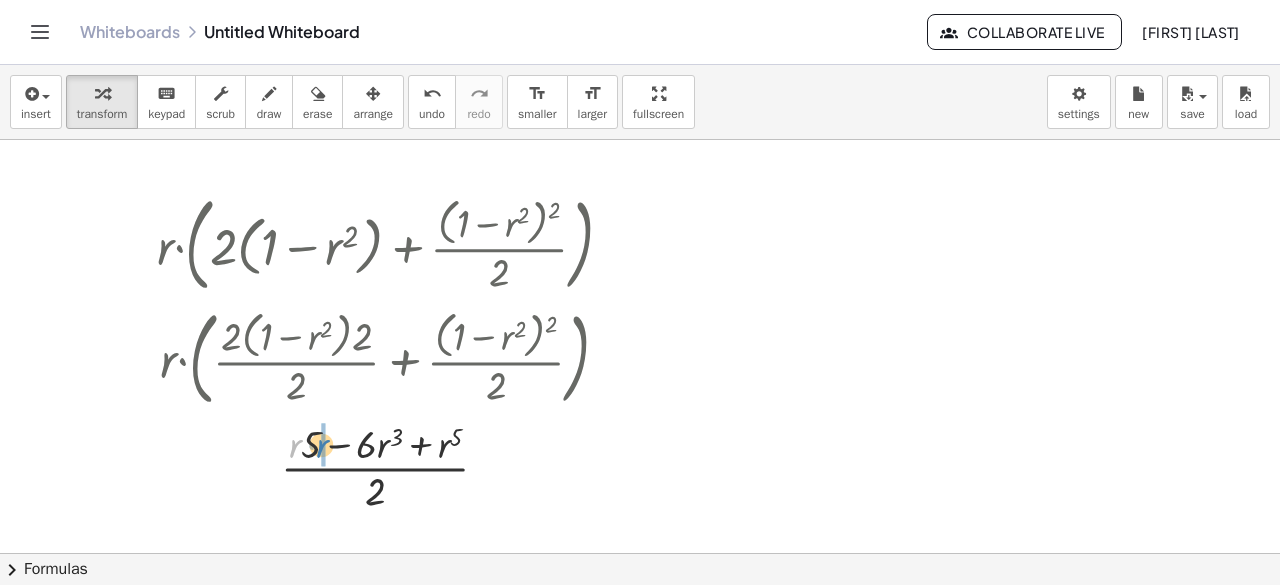 drag, startPoint x: 297, startPoint y: 449, endPoint x: 324, endPoint y: 449, distance: 27 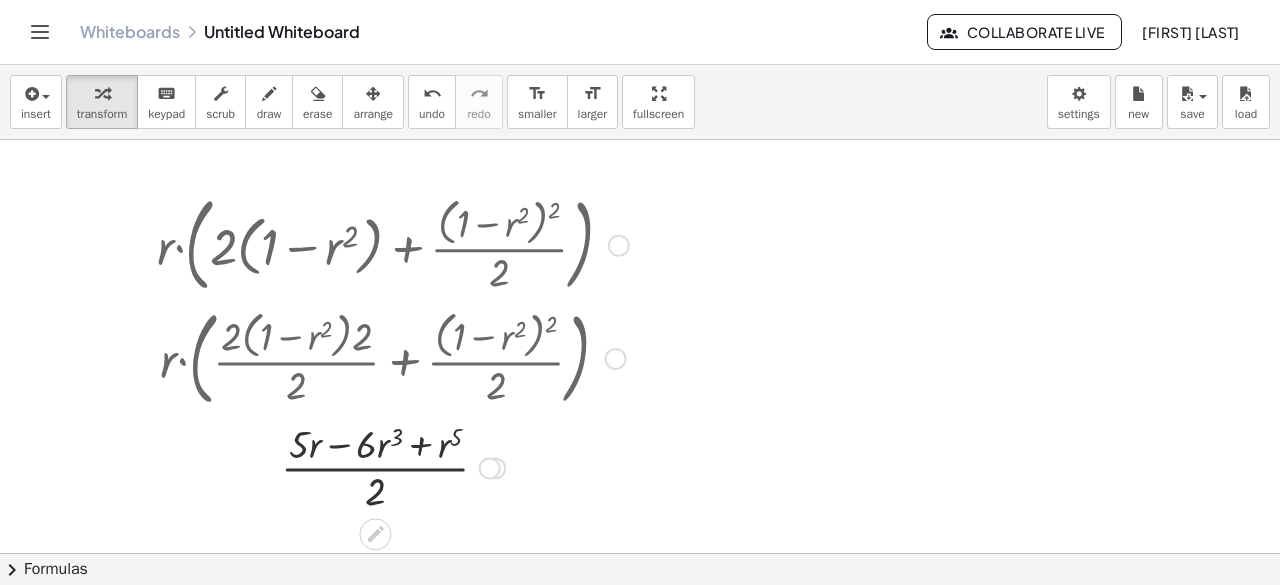 click at bounding box center [490, 468] 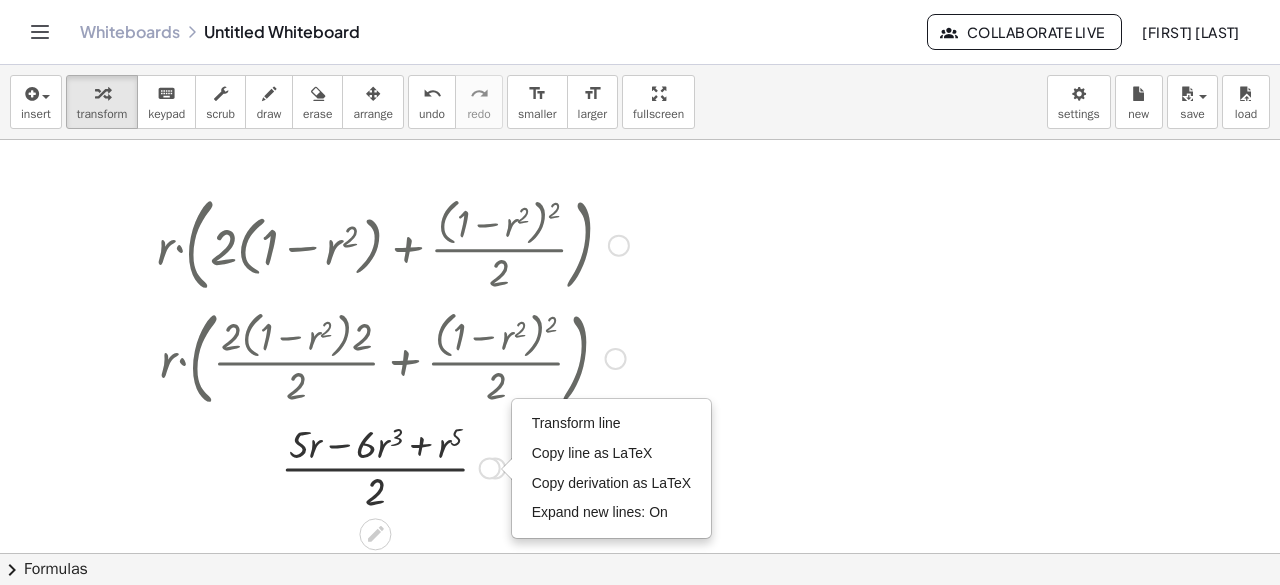 click at bounding box center [393, 466] 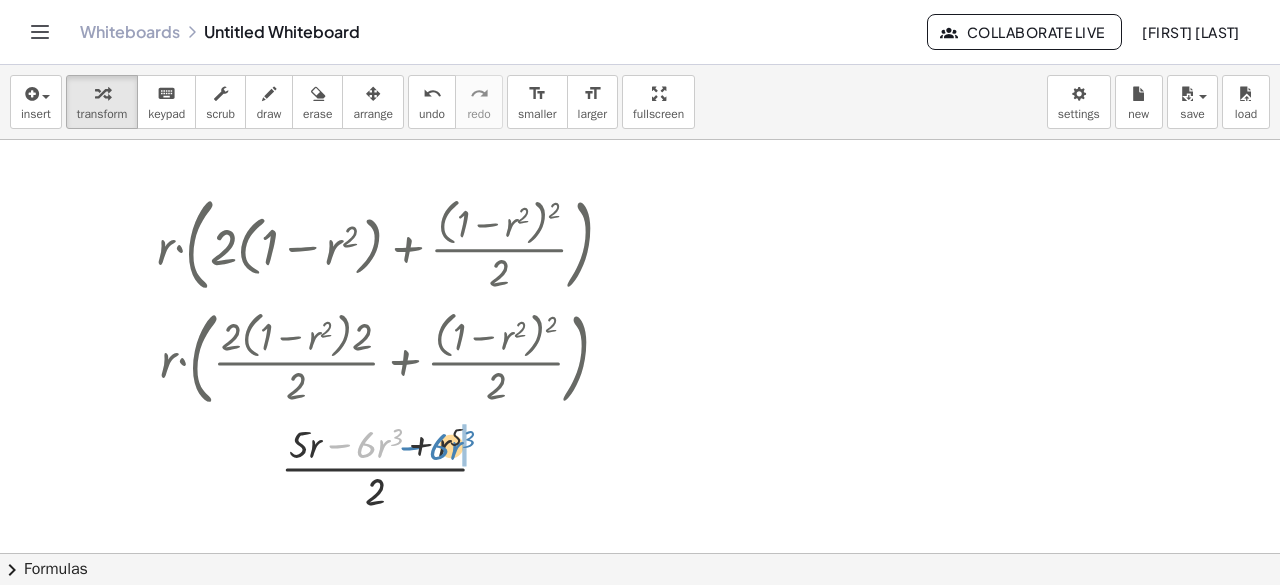 drag, startPoint x: 333, startPoint y: 444, endPoint x: 403, endPoint y: 446, distance: 70.028564 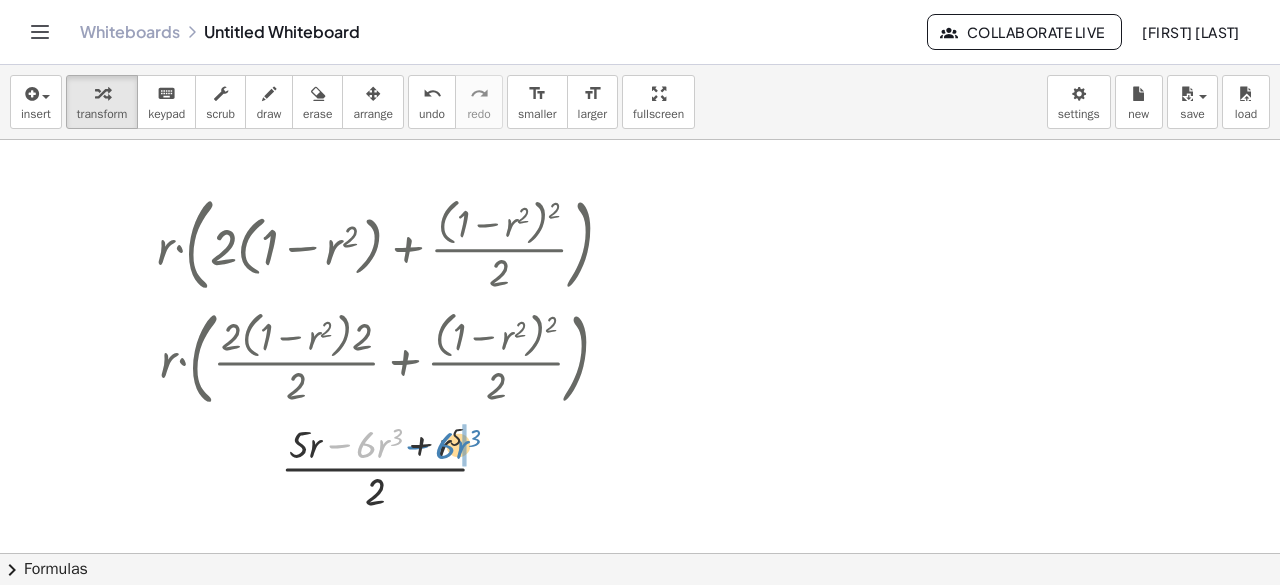 drag, startPoint x: 332, startPoint y: 444, endPoint x: 410, endPoint y: 445, distance: 78.00641 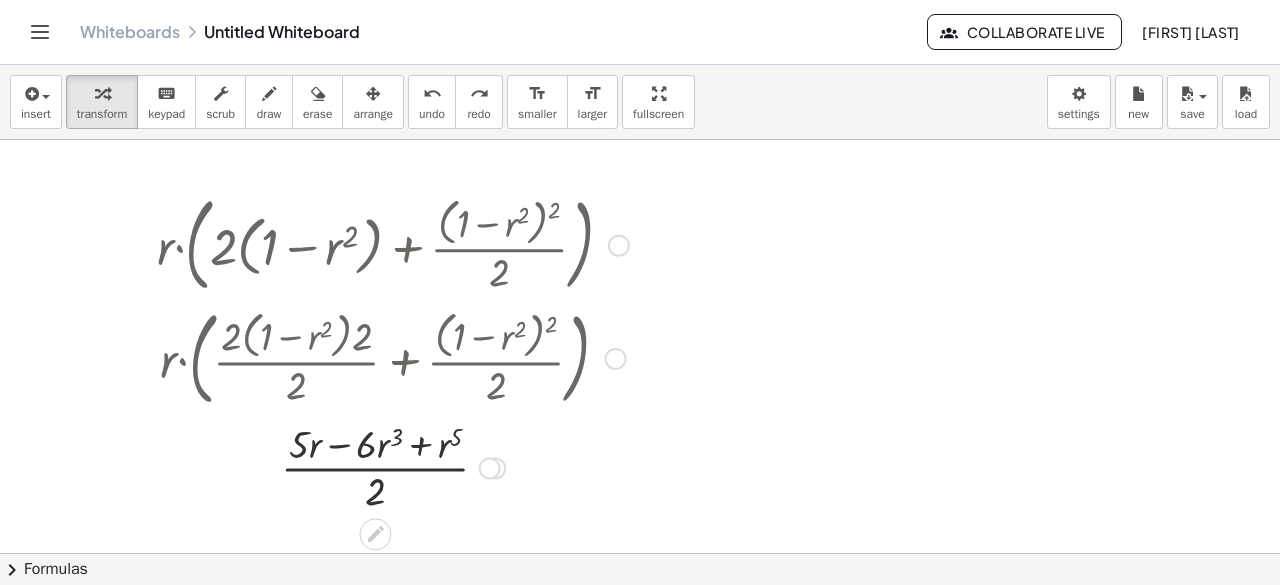 click at bounding box center [490, 468] 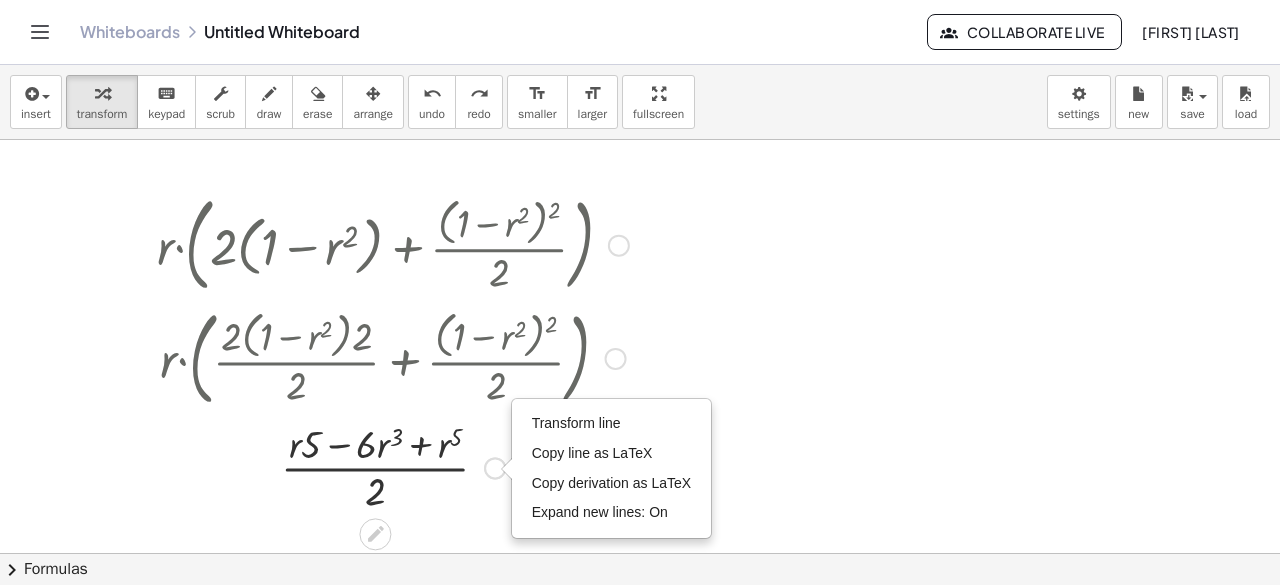 click at bounding box center [393, 356] 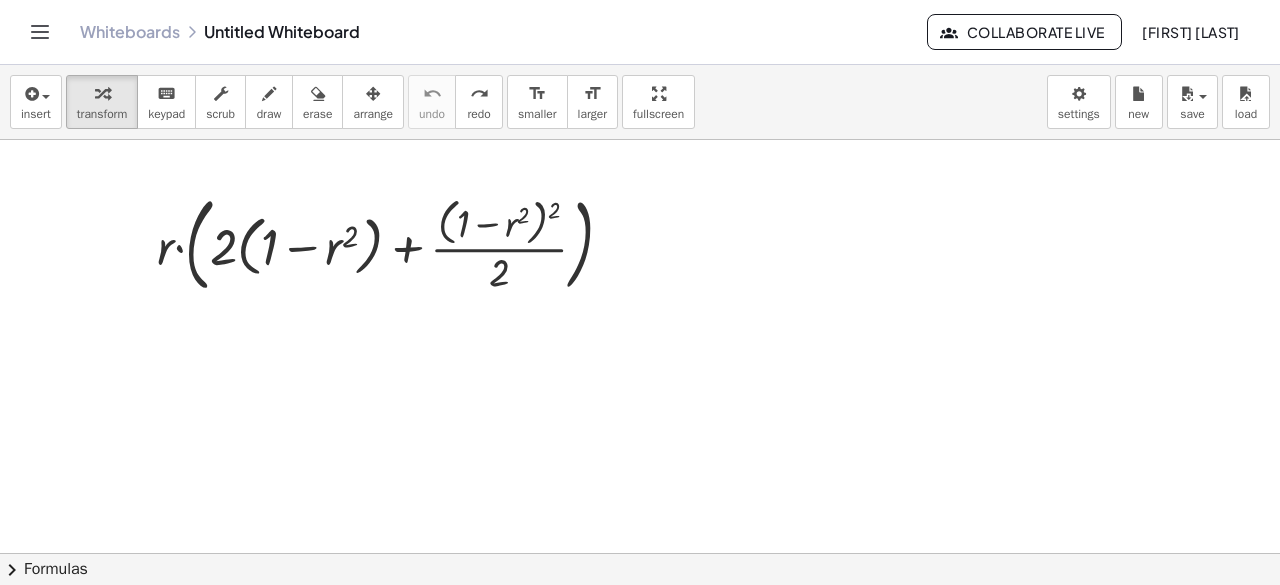 click on "chevron_right" at bounding box center [12, 570] 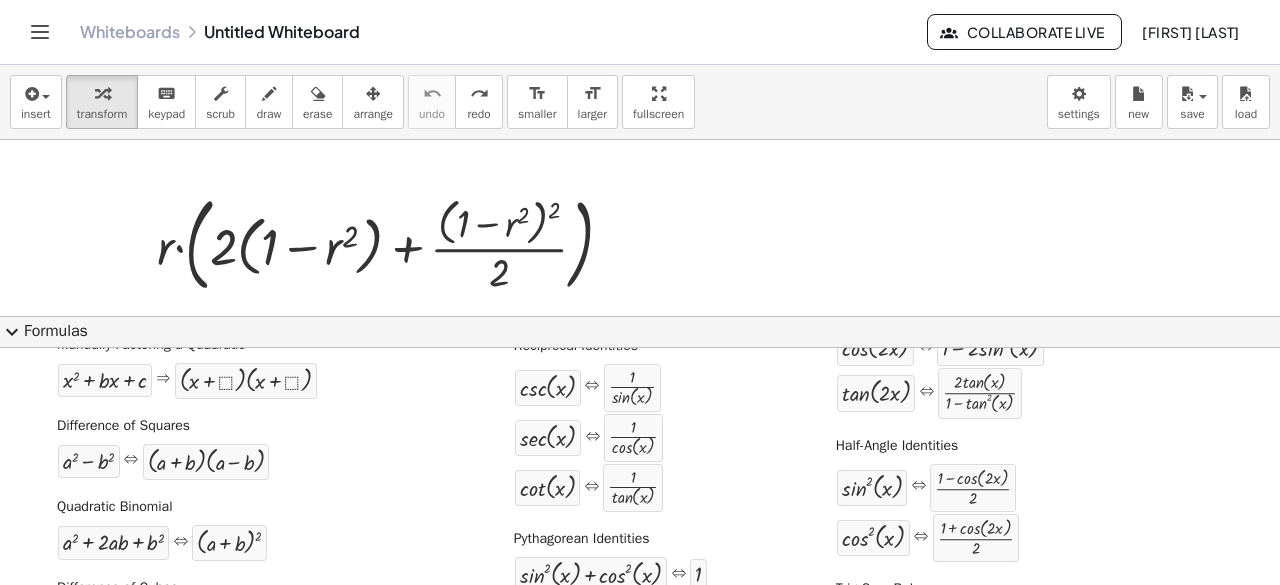 scroll, scrollTop: 197, scrollLeft: 0, axis: vertical 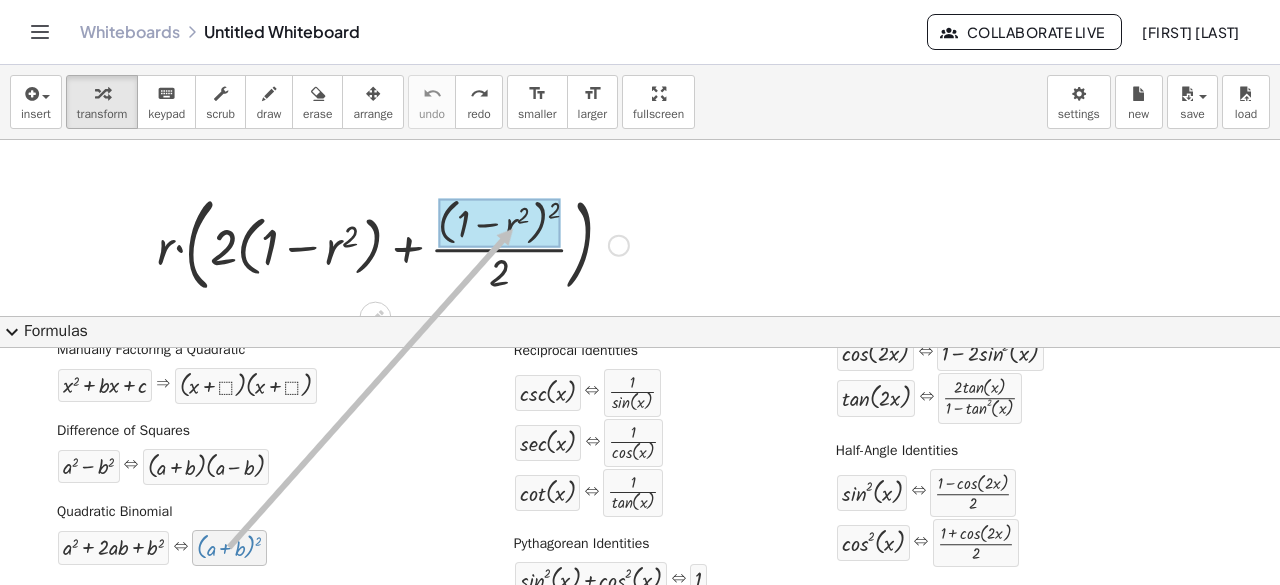 drag, startPoint x: 222, startPoint y: 543, endPoint x: 511, endPoint y: 226, distance: 428.96387 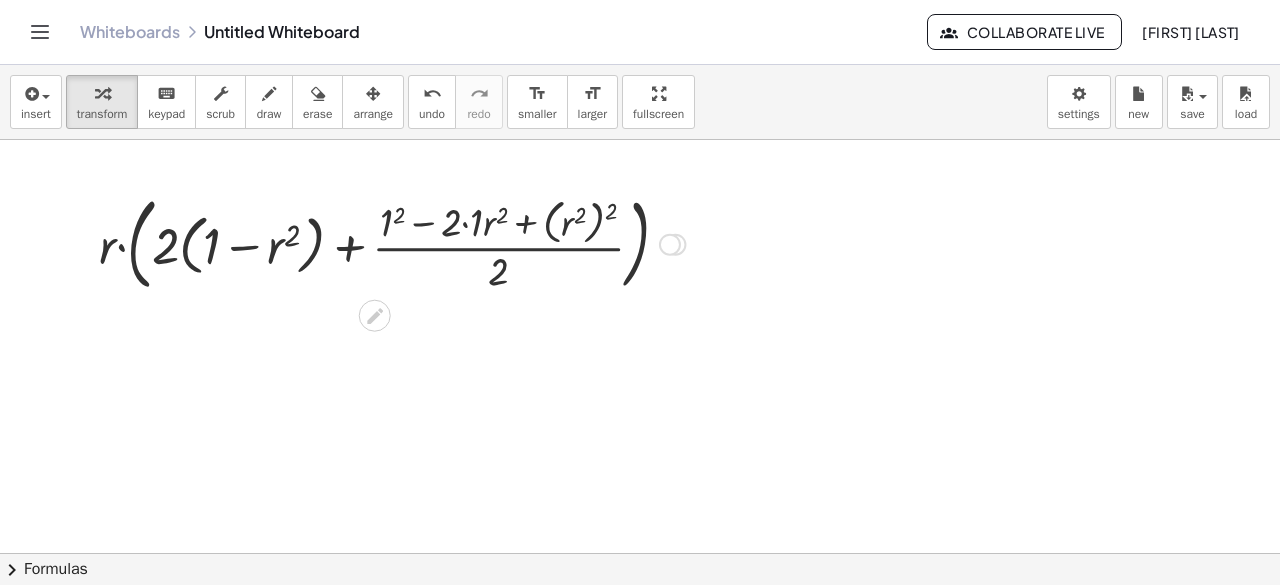 click at bounding box center (392, 242) 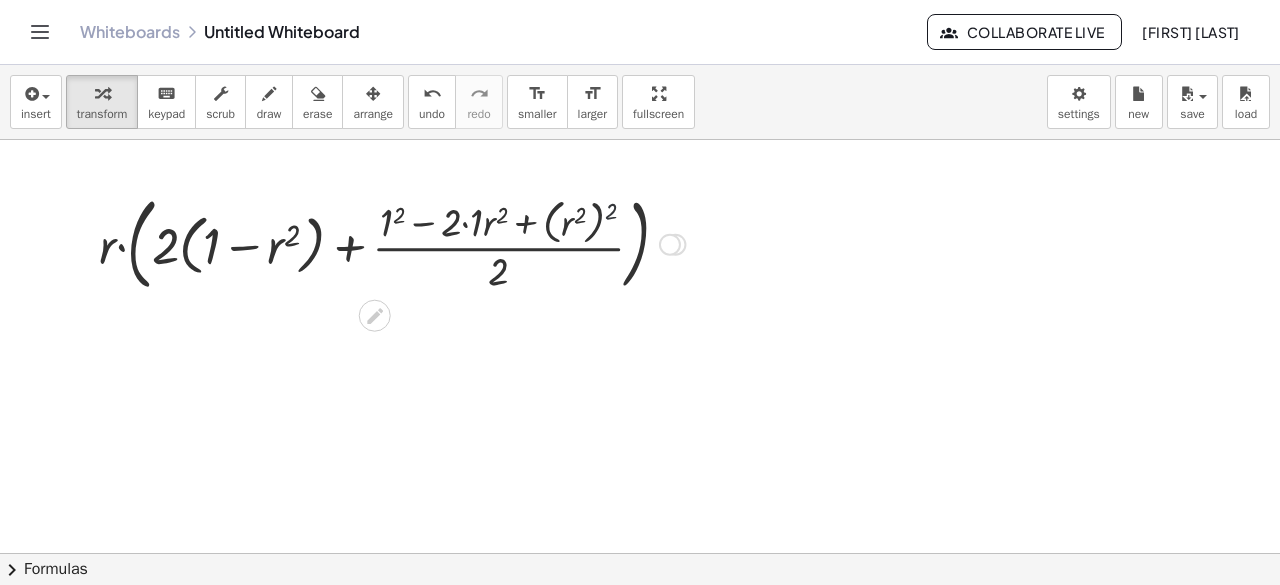 click at bounding box center [392, 242] 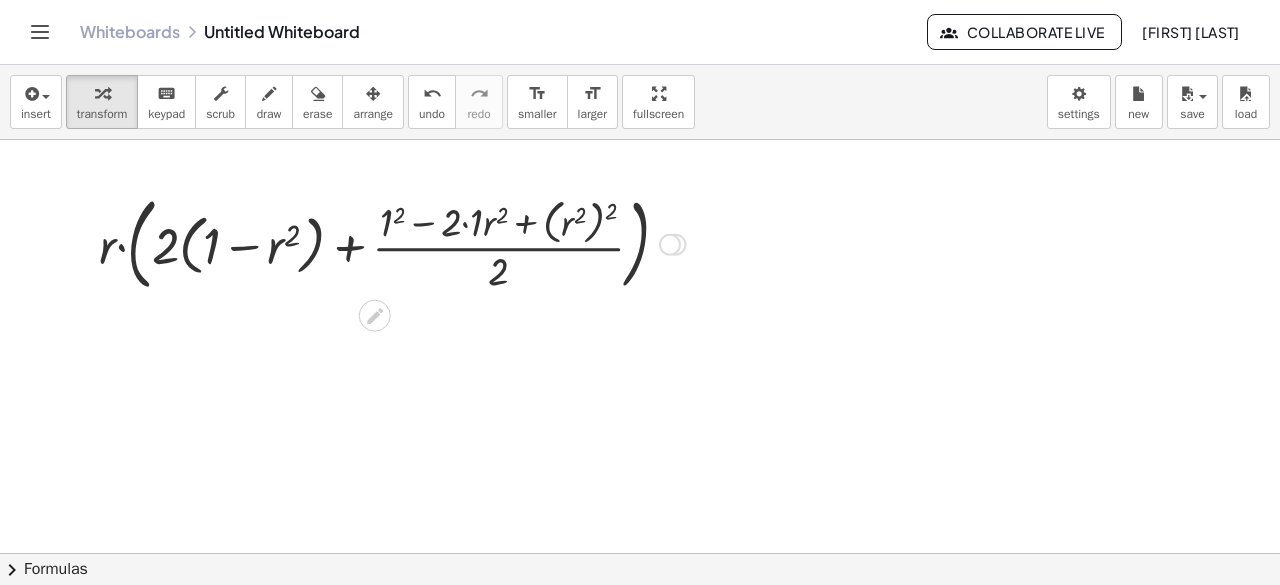 click at bounding box center (392, 242) 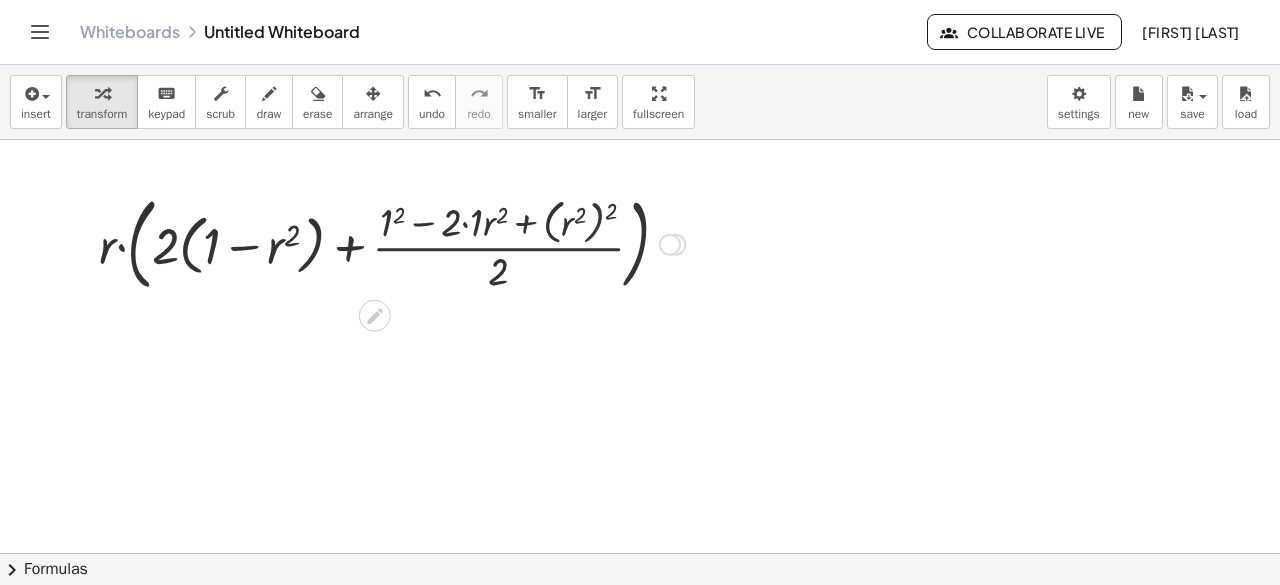 click at bounding box center (392, 242) 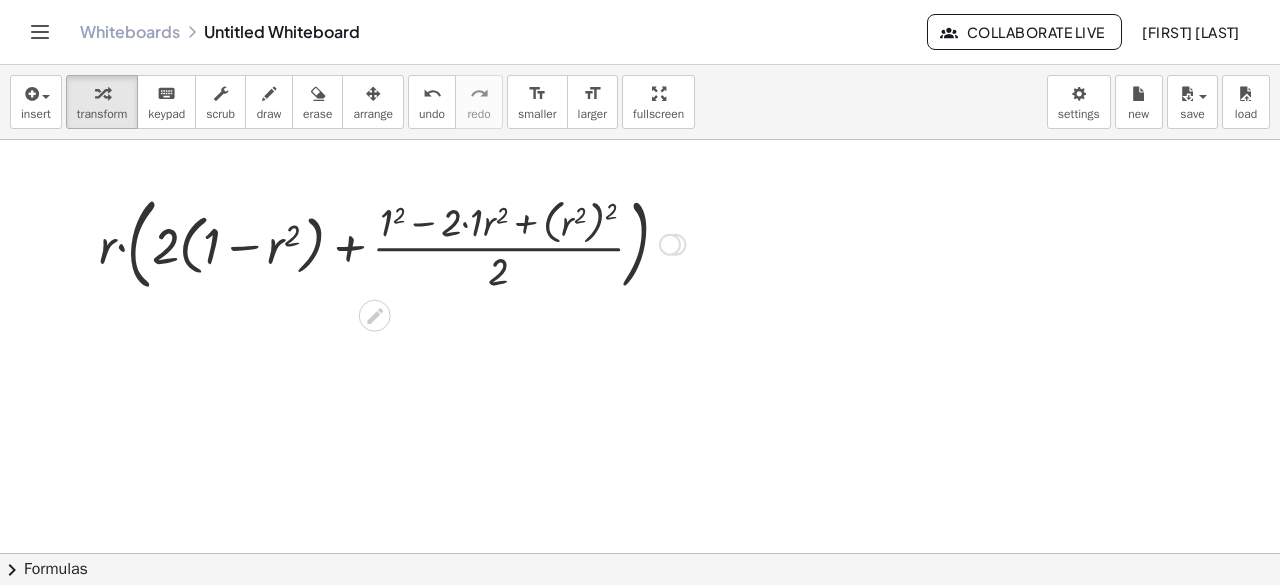 click at bounding box center [392, 242] 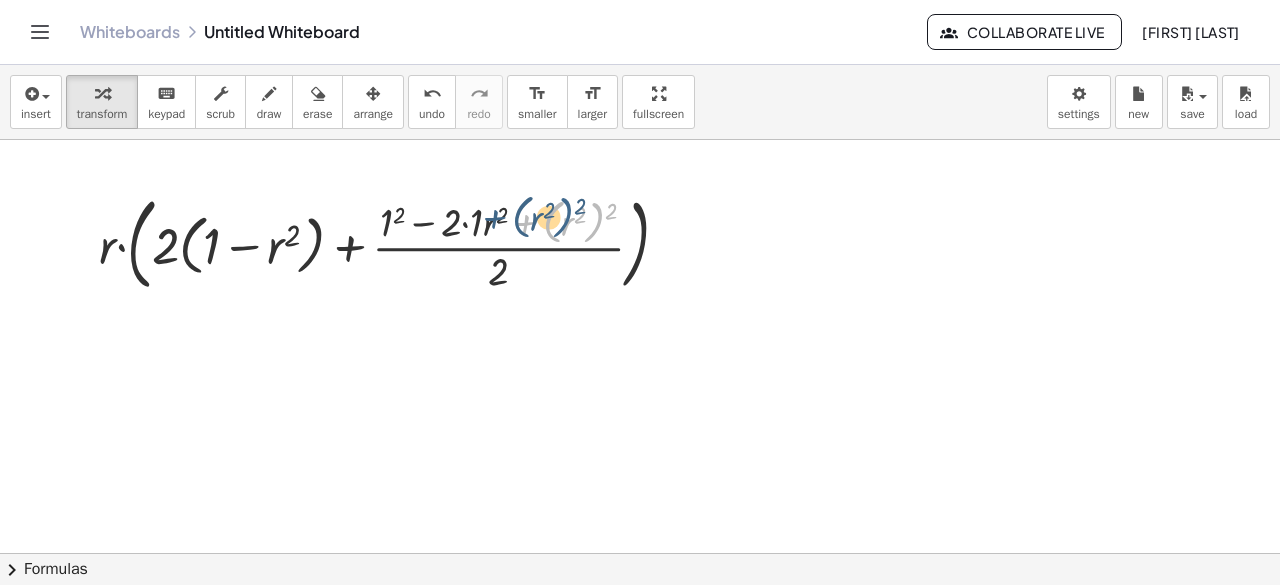 drag, startPoint x: 603, startPoint y: 214, endPoint x: 576, endPoint y: 210, distance: 27.294687 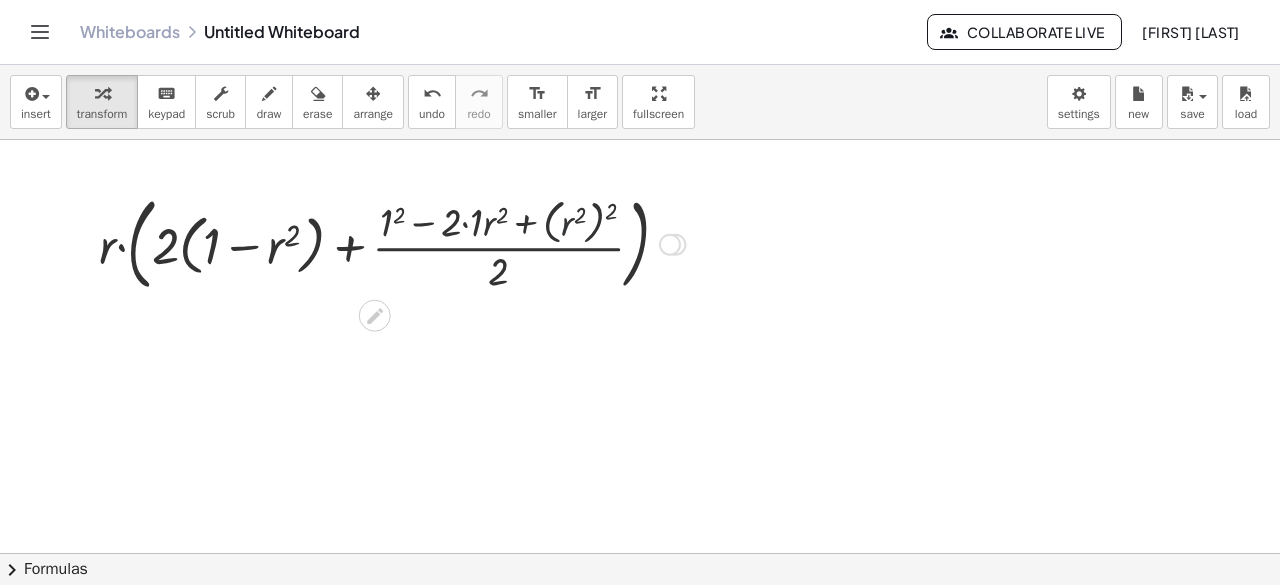 click at bounding box center [392, 242] 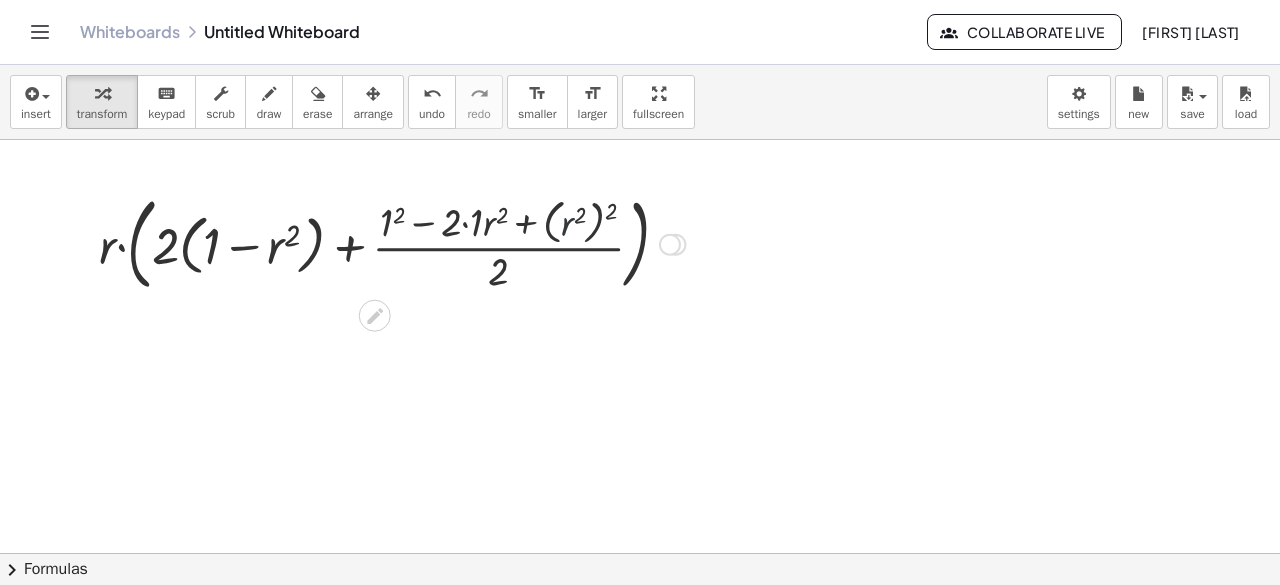 click at bounding box center [392, 242] 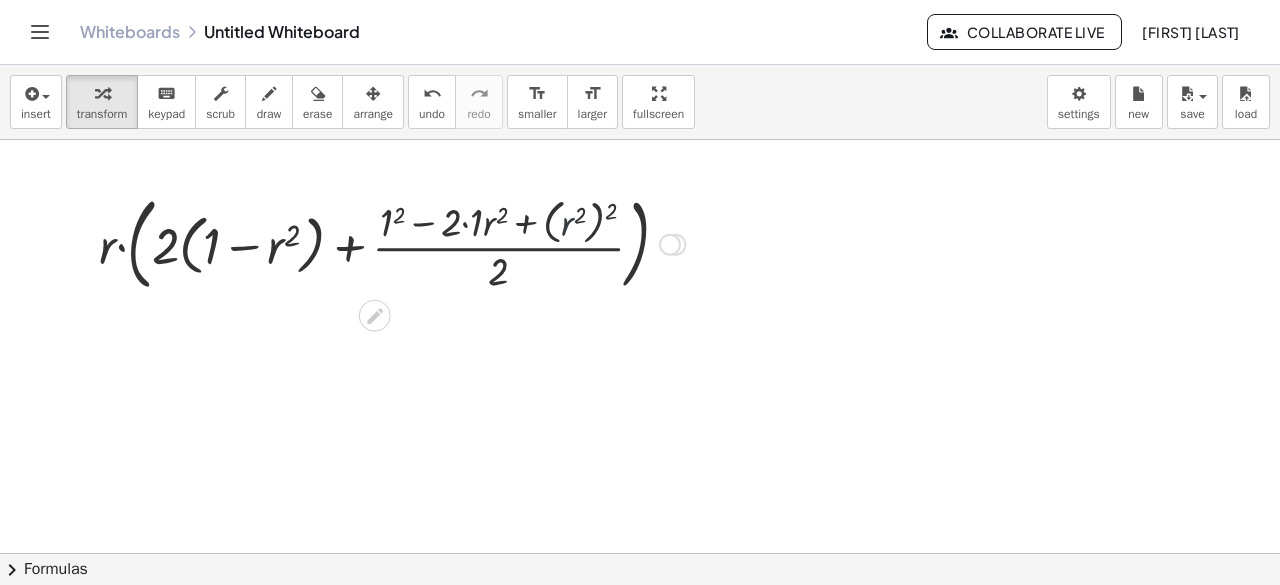 click at bounding box center [392, 242] 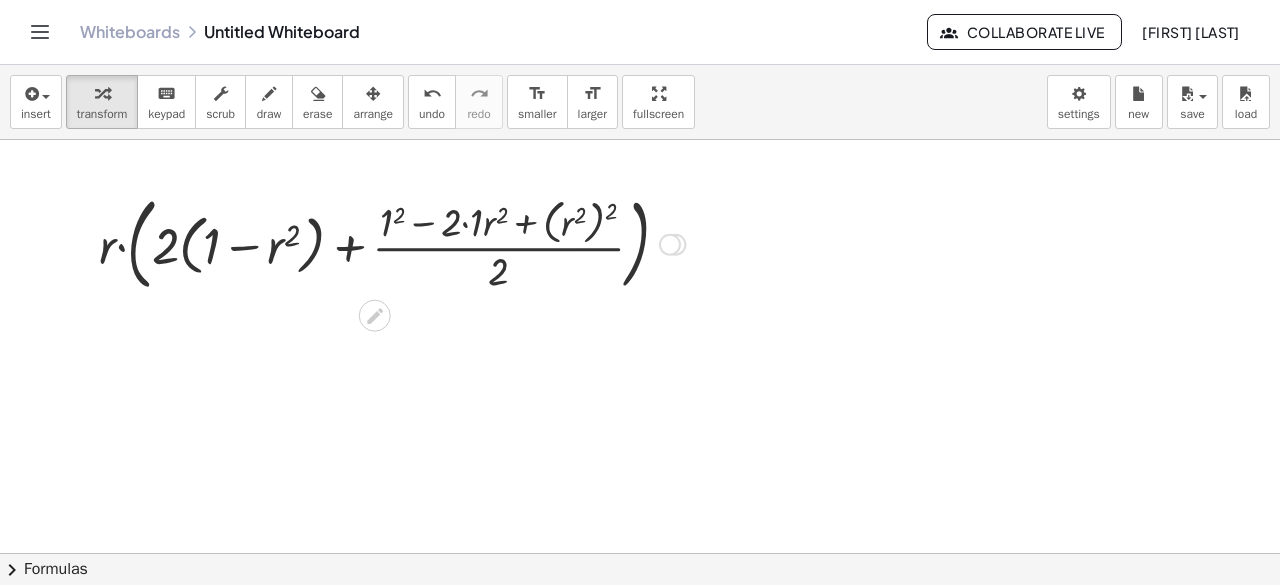 click at bounding box center [392, 242] 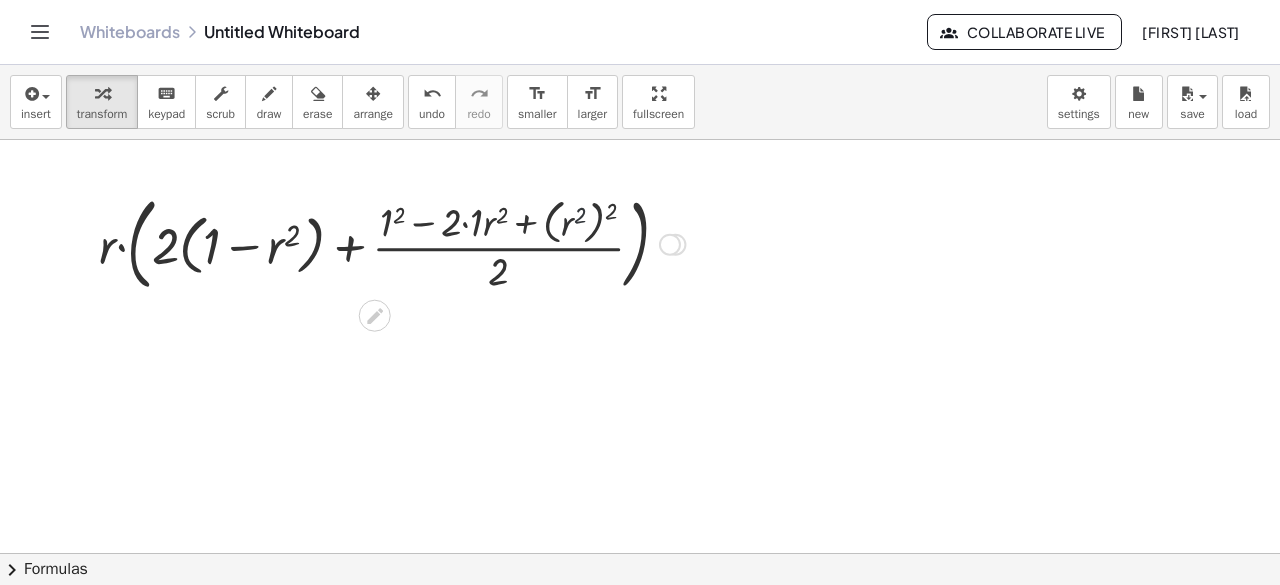 click at bounding box center [392, 242] 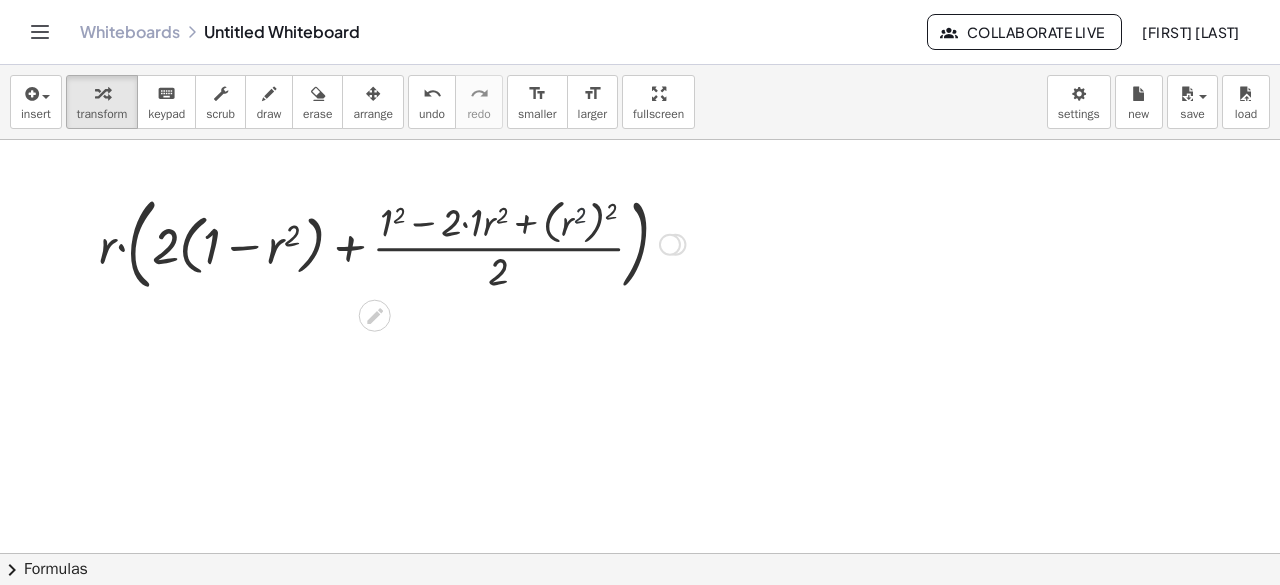 click at bounding box center [392, 242] 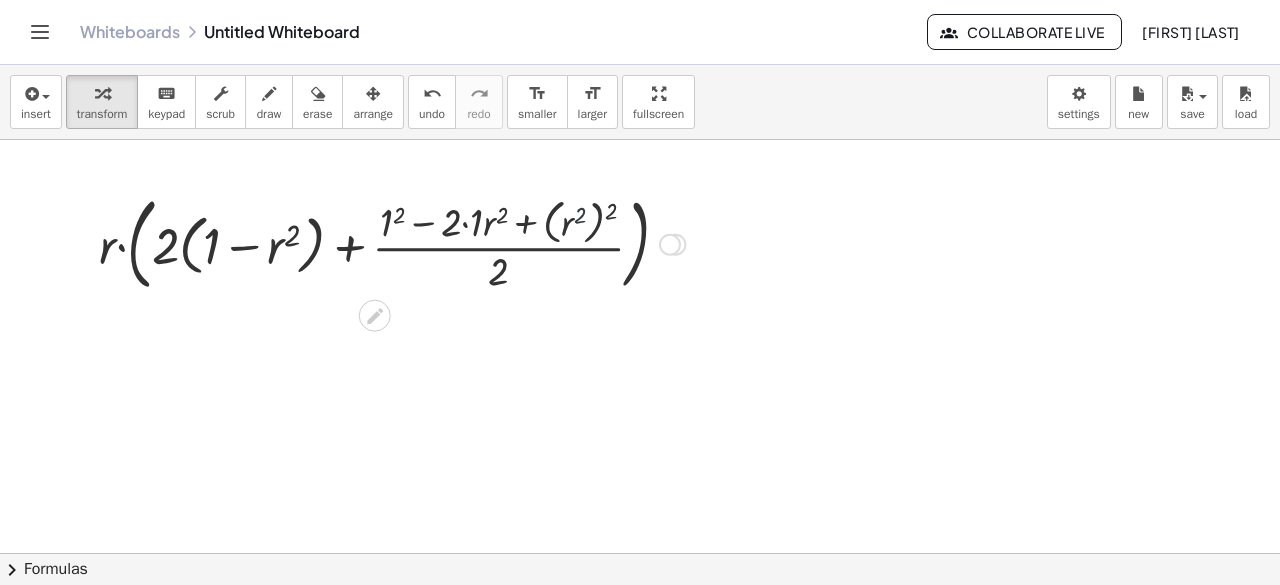 click at bounding box center (392, 242) 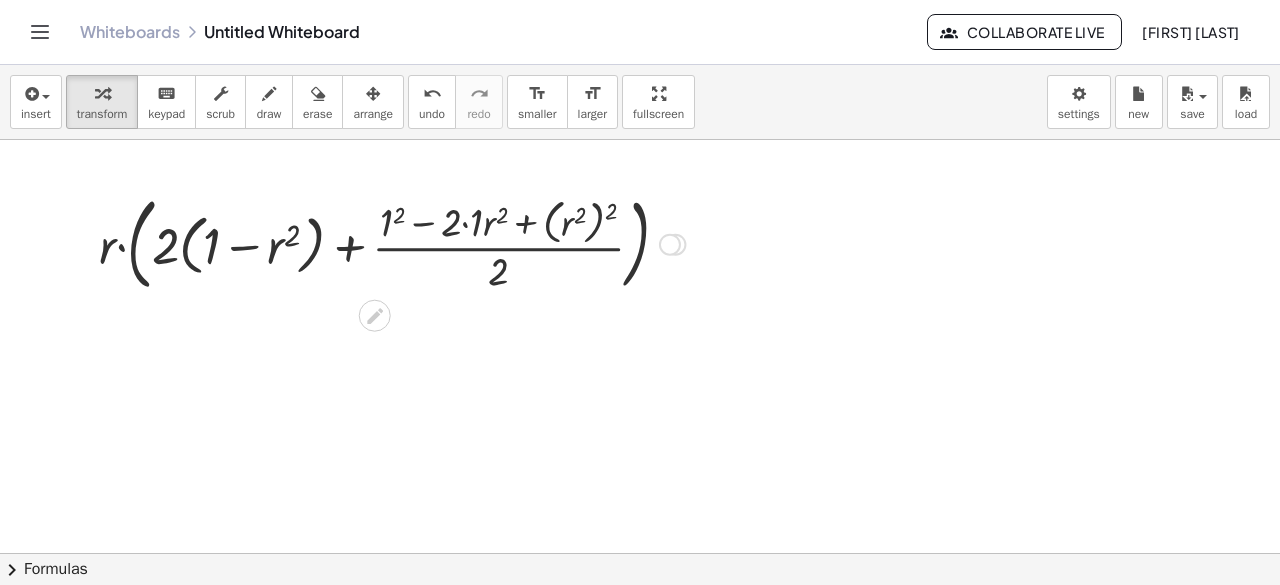 click at bounding box center [392, 242] 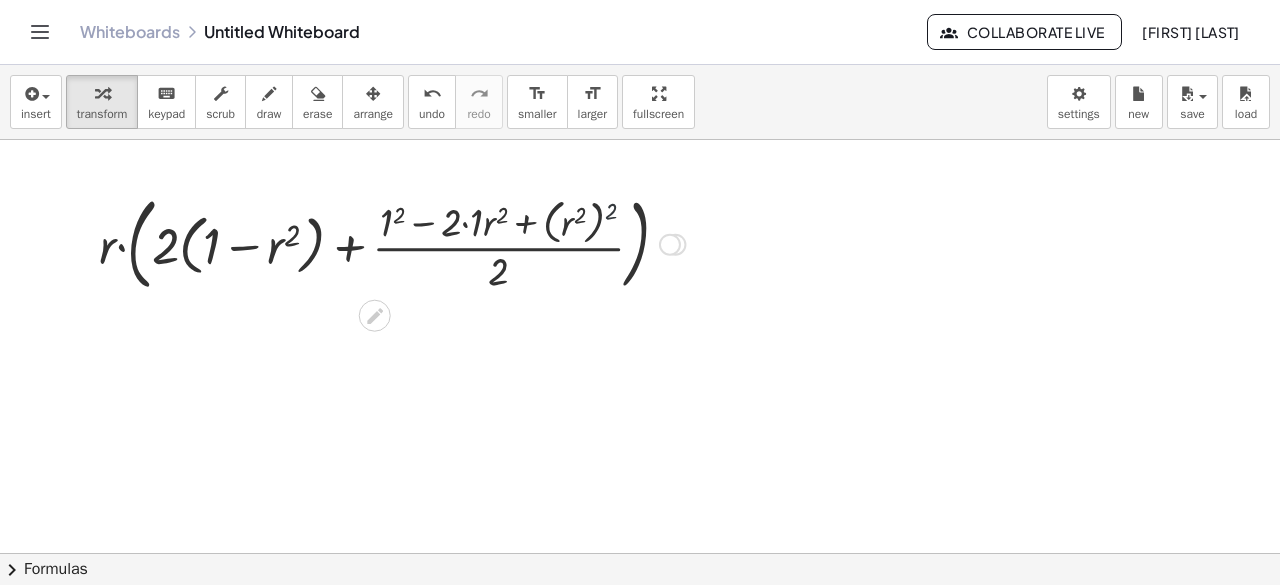 click at bounding box center (392, 242) 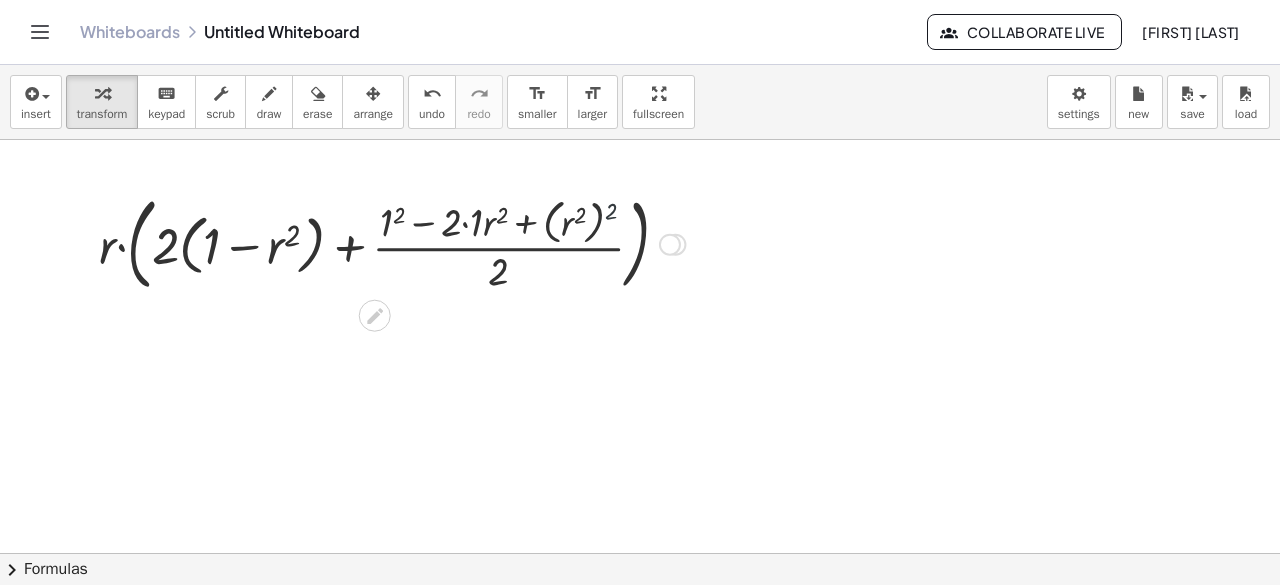 click at bounding box center [392, 242] 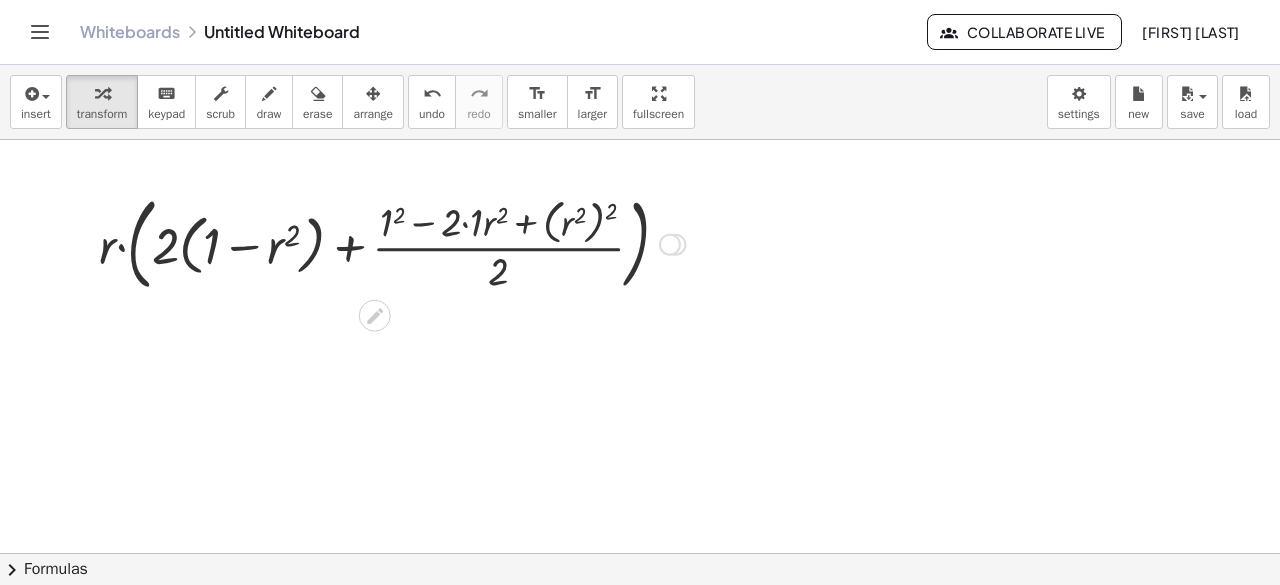 click at bounding box center [392, 242] 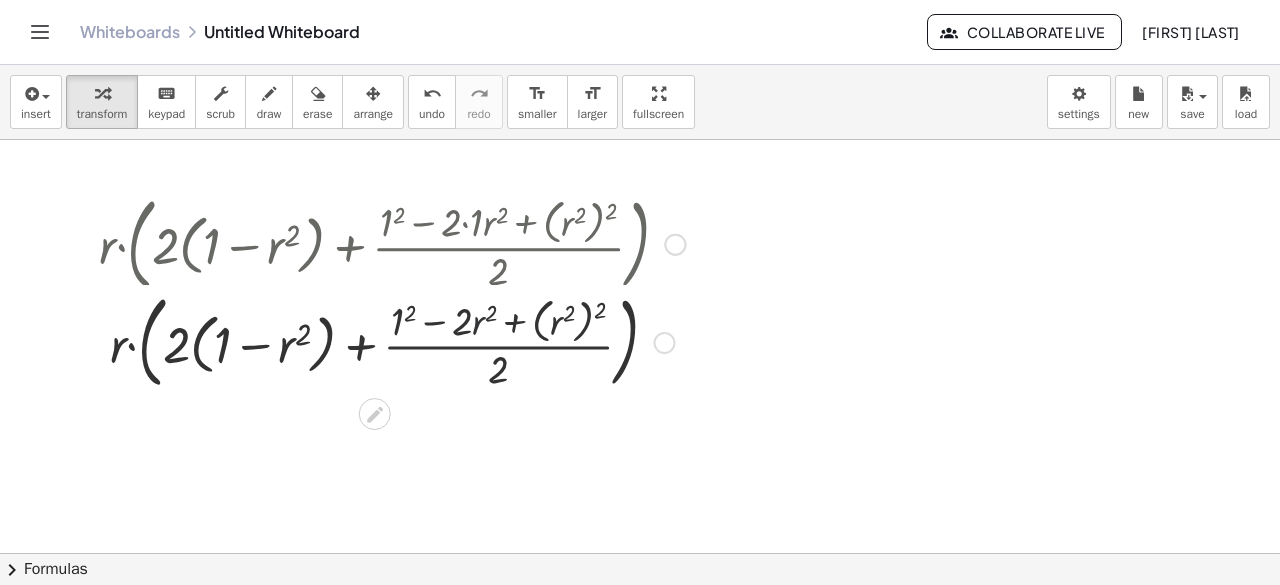 click on "· r · ( + · 2 · ( + 1 − r 2 ) + · ( + 1 − r 2 ) 2 · 2 ) · r · ( + · 2 · ( + 1 − r 2 ) + · ( + 1 2 − · 2 · 1 · r 2 + ( r 2 ) 2 ) · 2 ) · r · ( + · 2 · ( + 1 − r 2 ) + · · 2 ) ( + 1 2 − · 2 · r 2 + ( r 2 ) 2 )" at bounding box center (375, 244) 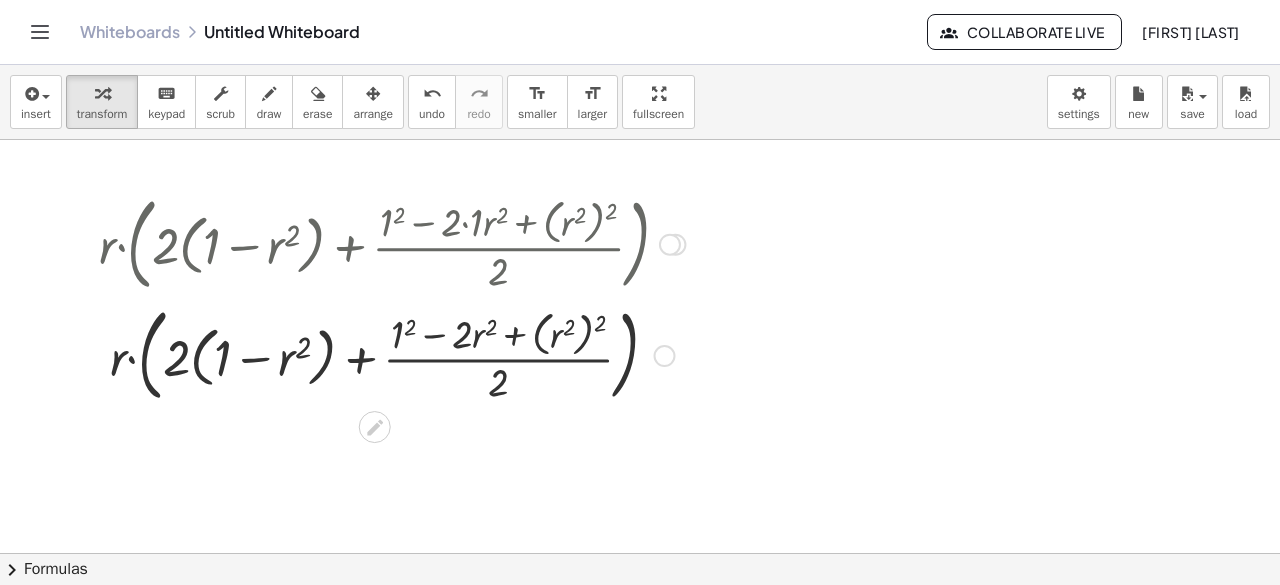 click at bounding box center [392, 353] 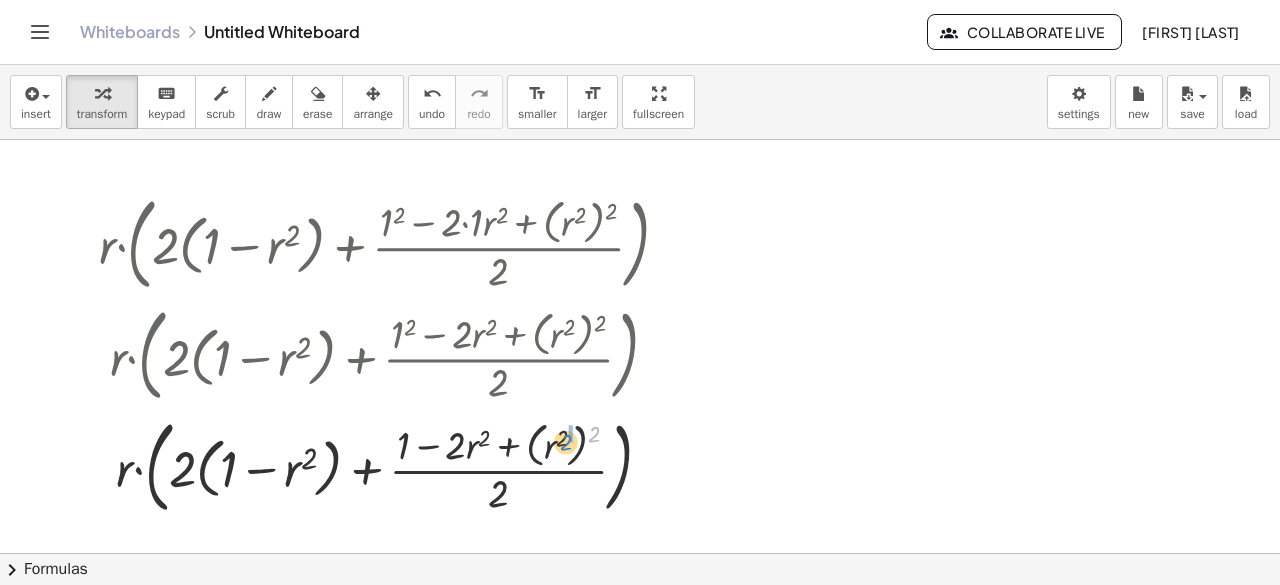 drag, startPoint x: 594, startPoint y: 429, endPoint x: 566, endPoint y: 437, distance: 29.12044 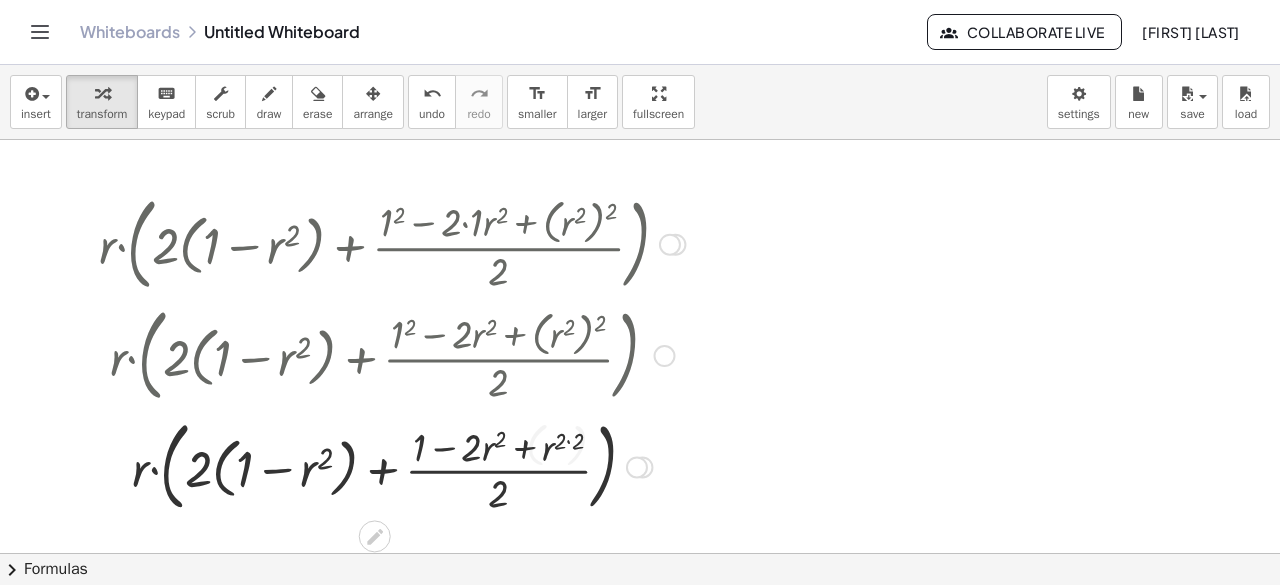 click at bounding box center (392, 465) 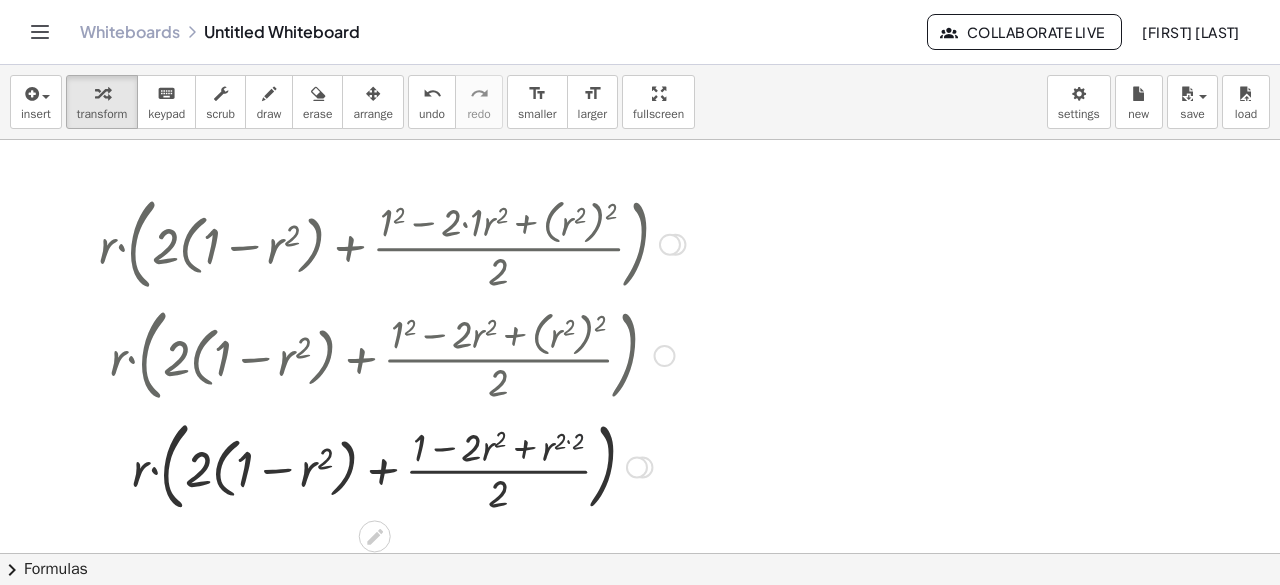 click at bounding box center [392, 465] 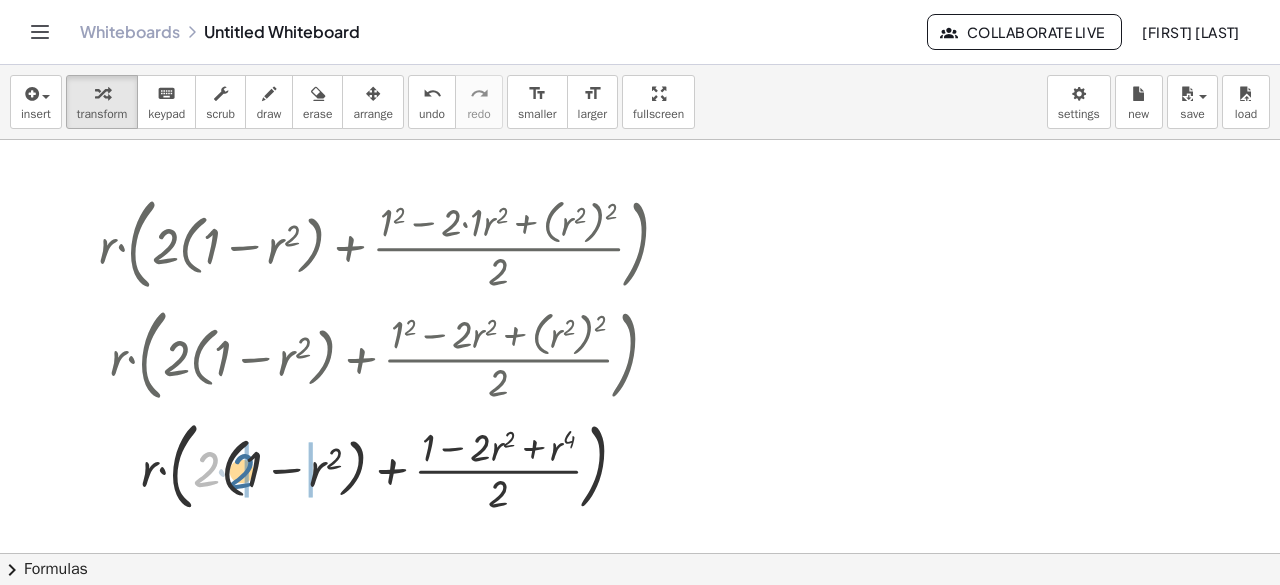 drag, startPoint x: 210, startPoint y: 457, endPoint x: 250, endPoint y: 459, distance: 40.04997 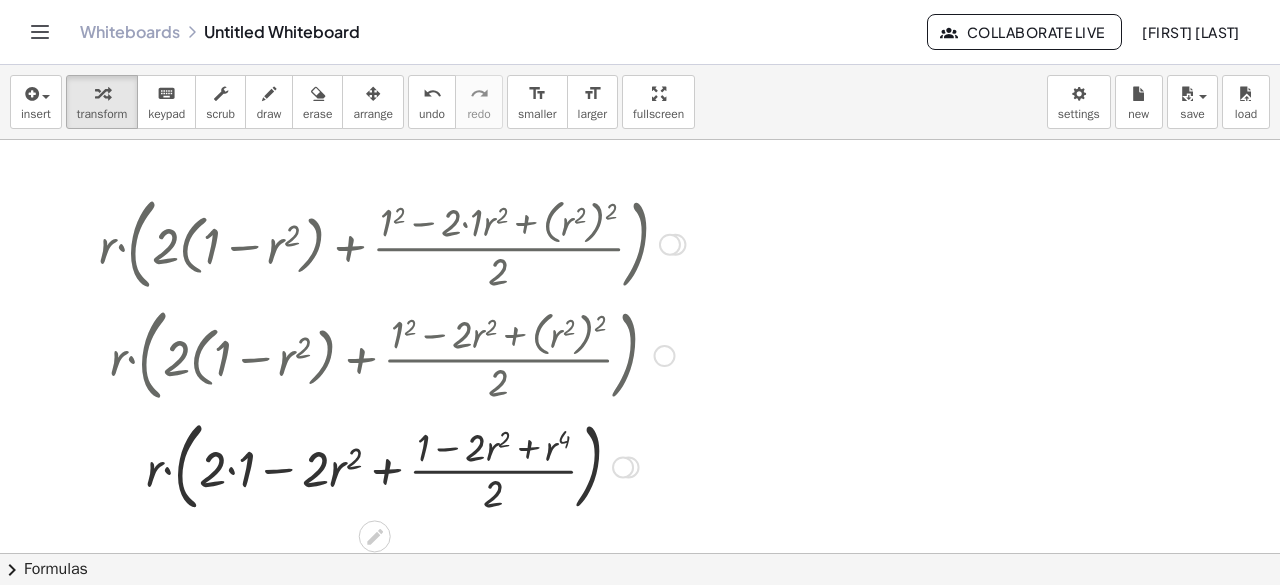 click at bounding box center [392, 465] 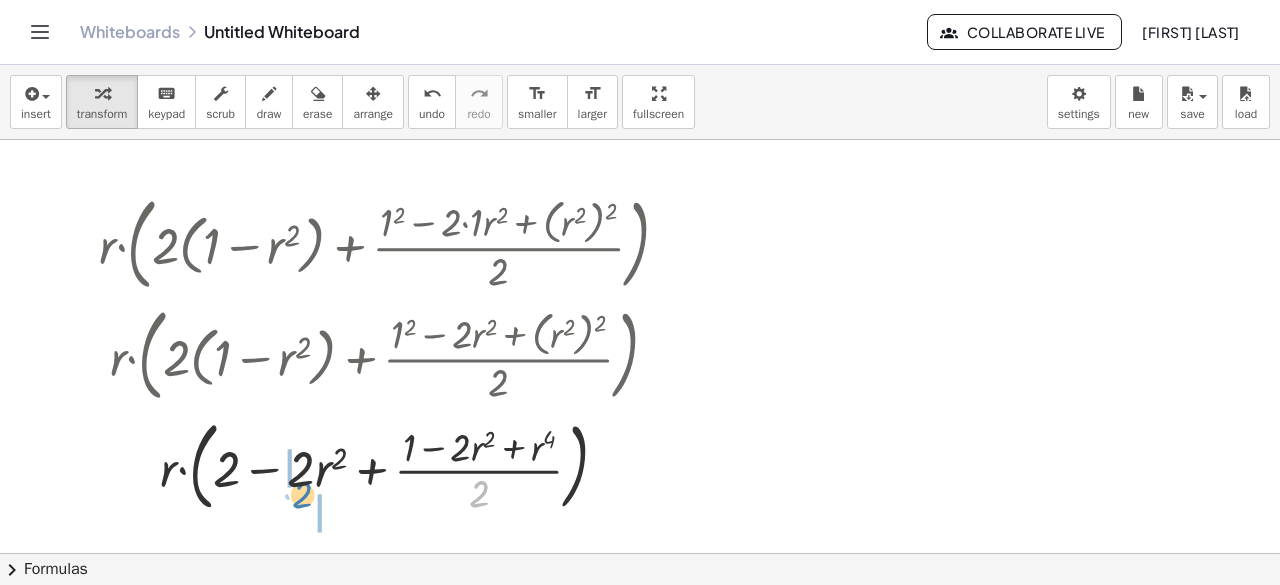 drag, startPoint x: 486, startPoint y: 496, endPoint x: 314, endPoint y: 497, distance: 172.00291 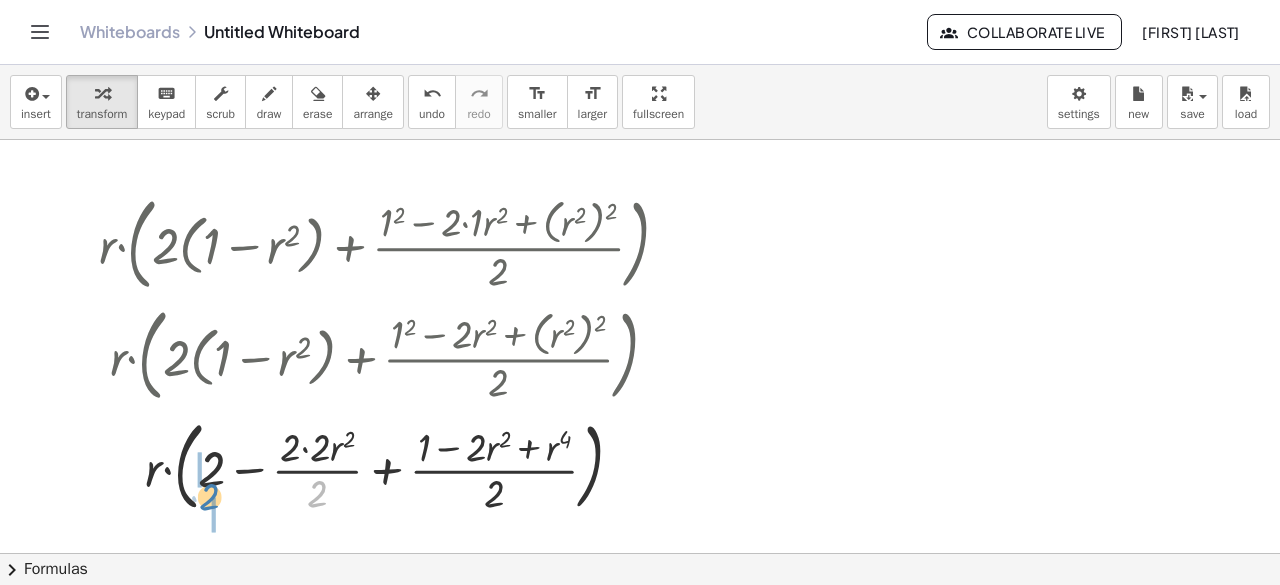 drag, startPoint x: 312, startPoint y: 495, endPoint x: 200, endPoint y: 499, distance: 112.0714 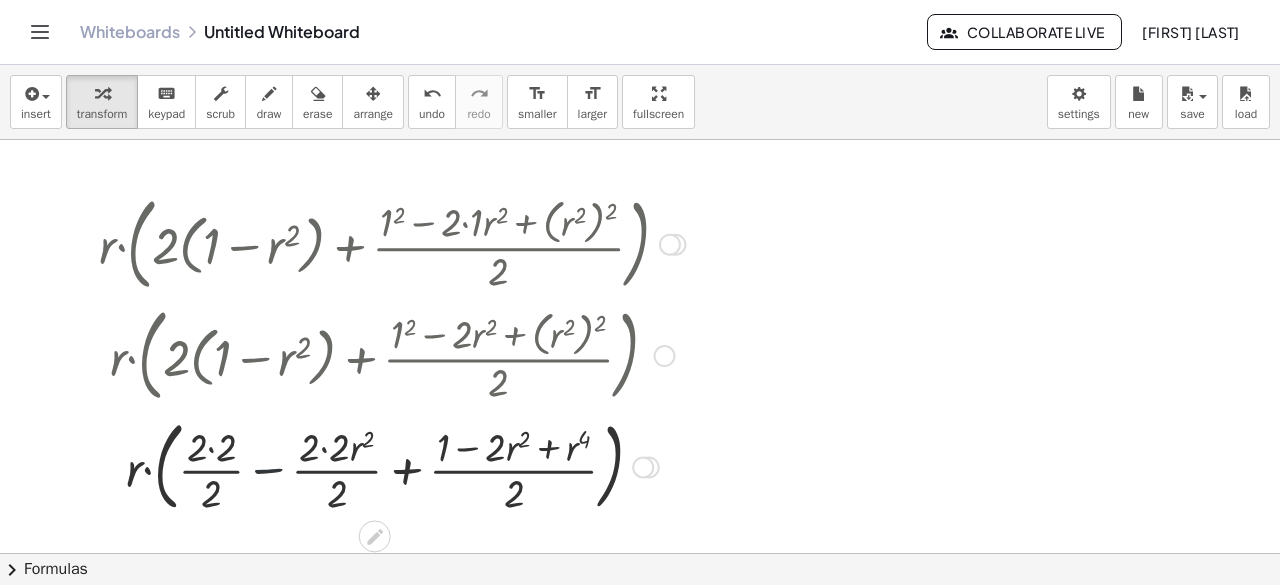 click at bounding box center [392, 465] 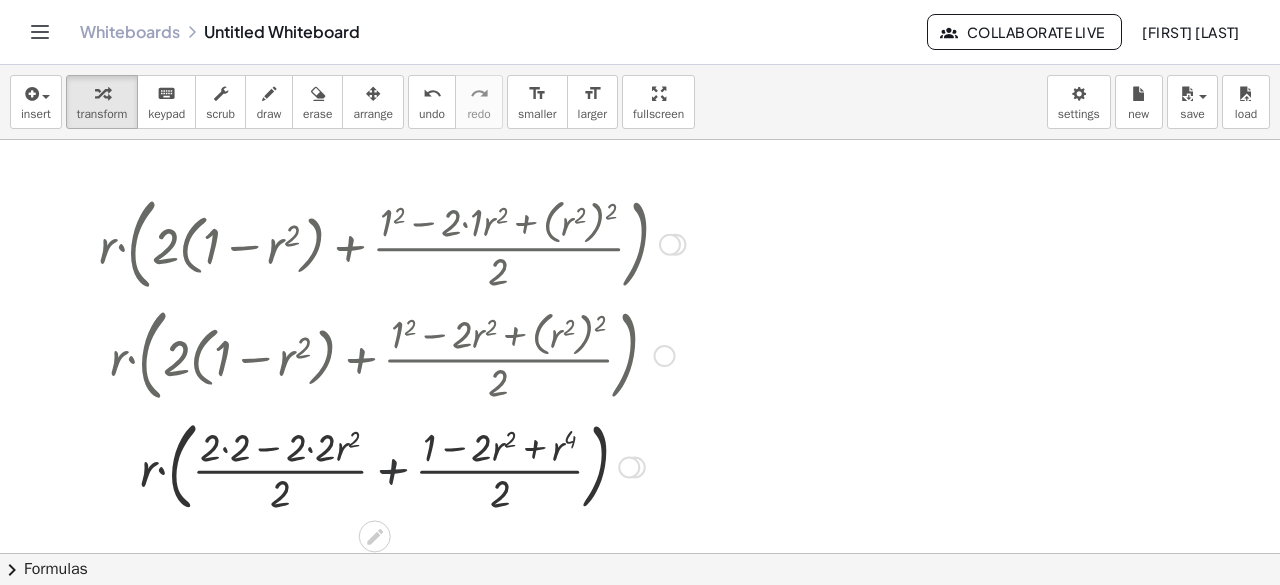 click at bounding box center (392, 465) 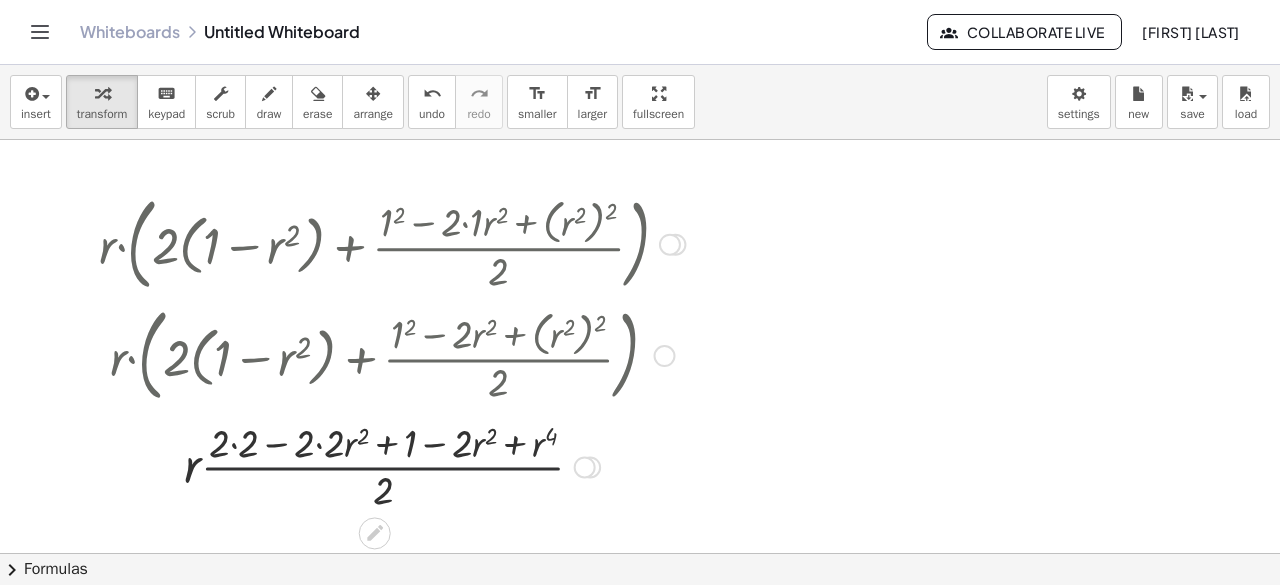 click at bounding box center (392, 465) 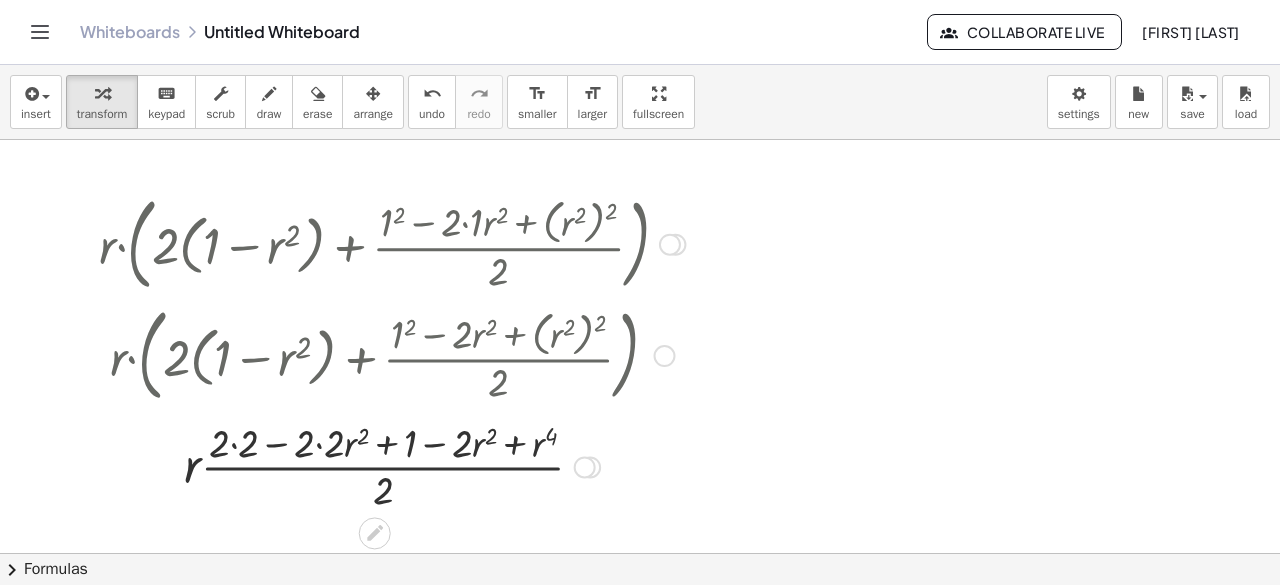 click at bounding box center [392, 465] 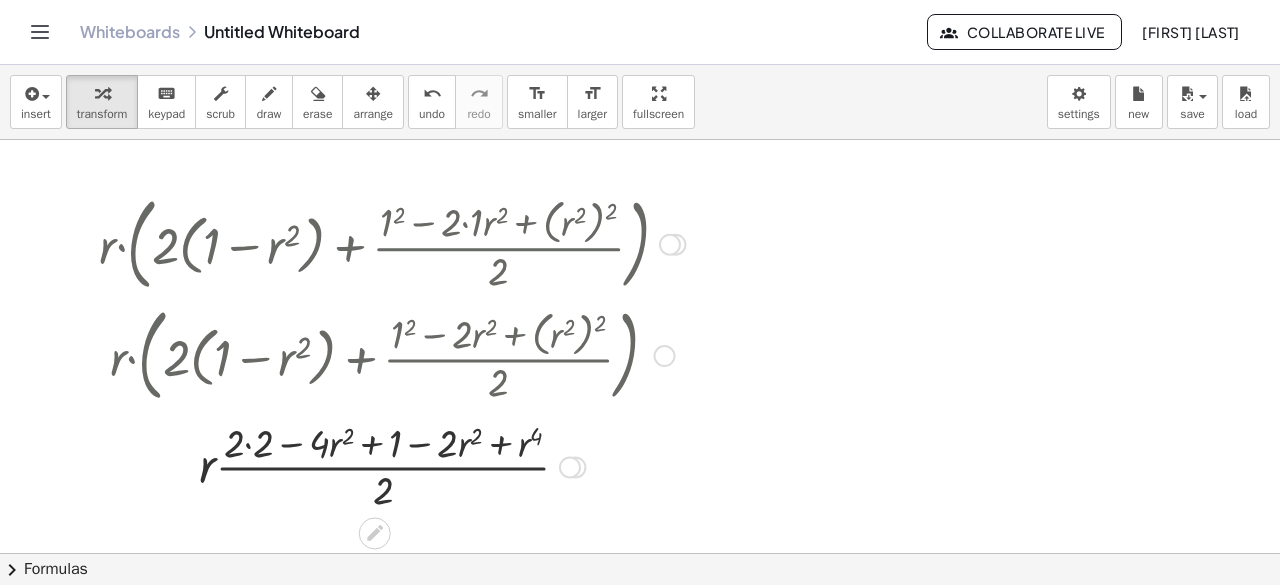 click at bounding box center (392, 465) 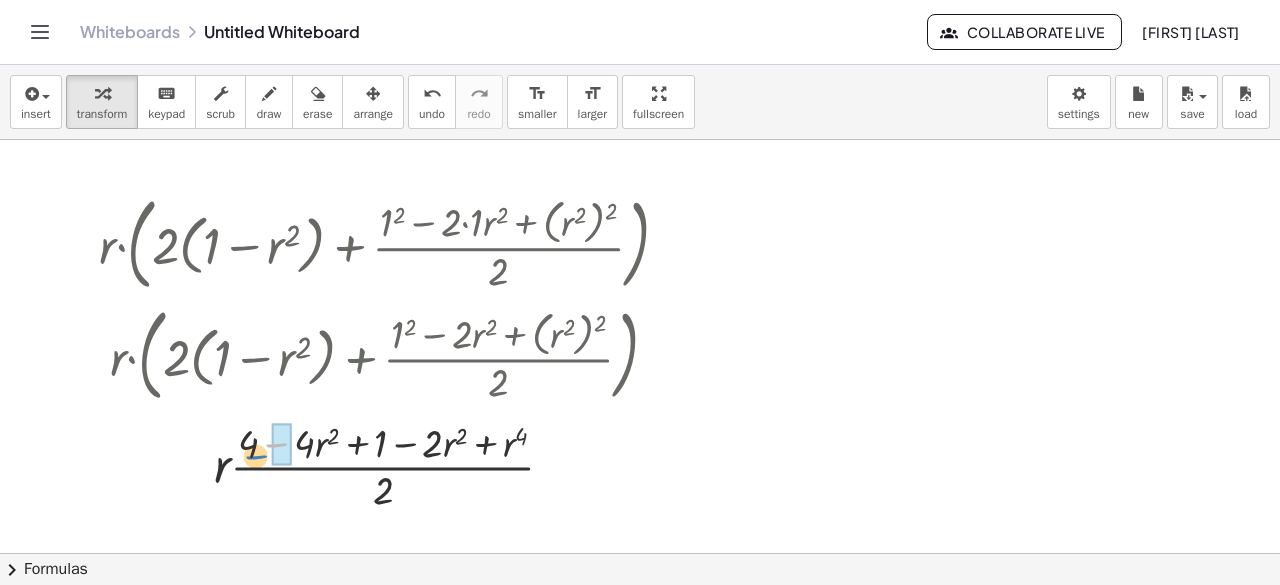 drag, startPoint x: 278, startPoint y: 445, endPoint x: 258, endPoint y: 457, distance: 23.323807 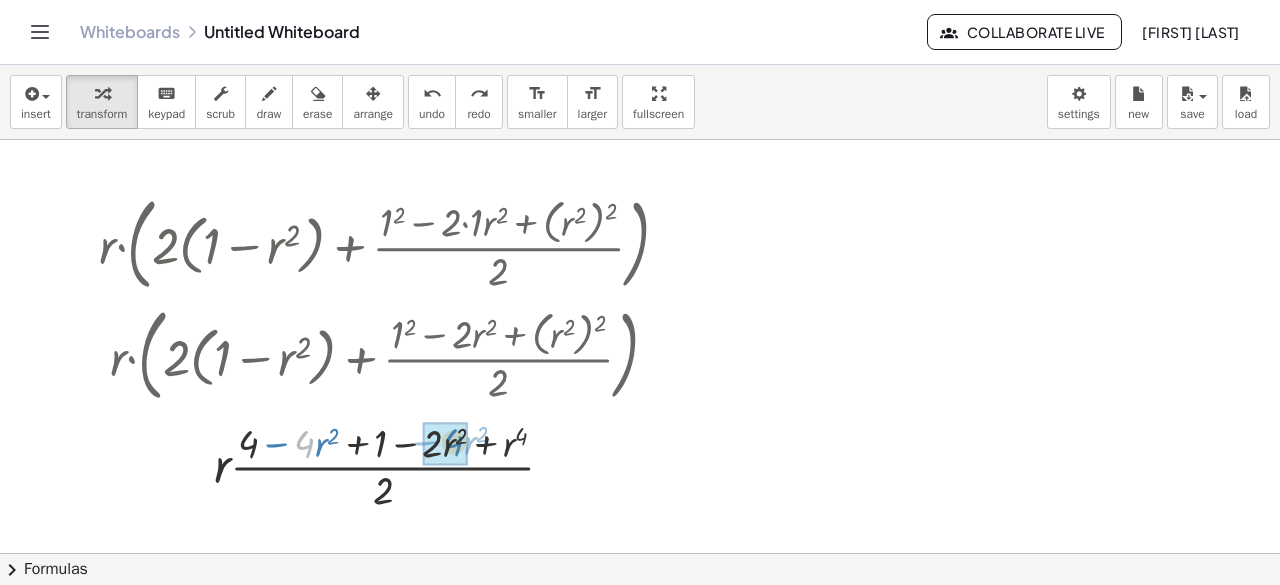 drag, startPoint x: 300, startPoint y: 443, endPoint x: 446, endPoint y: 441, distance: 146.0137 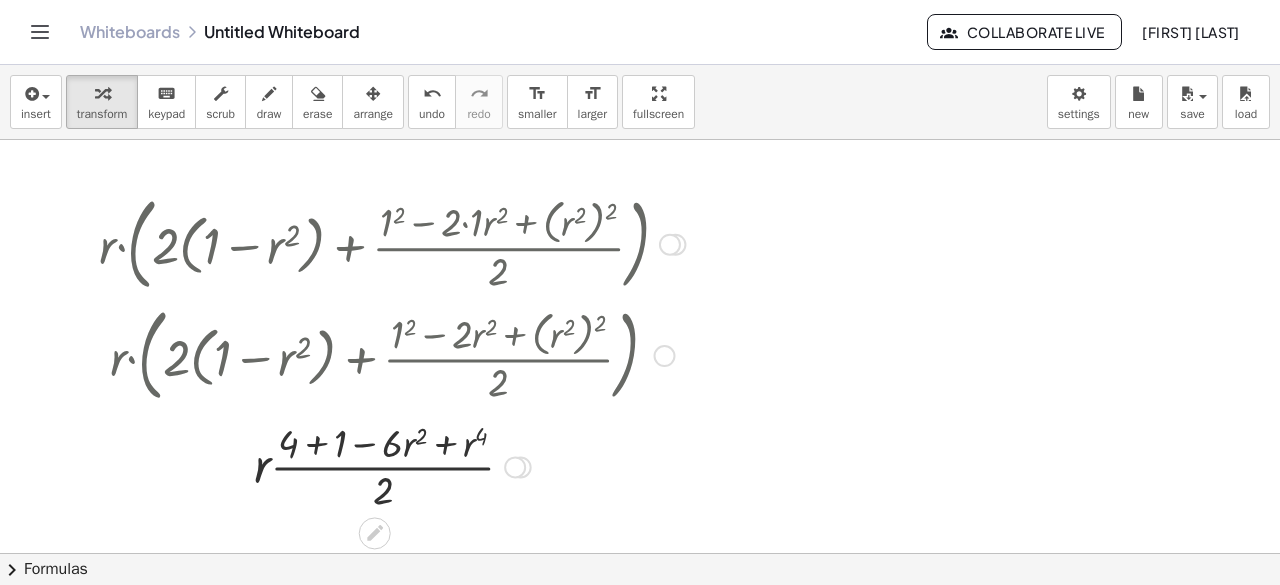 click at bounding box center [392, 465] 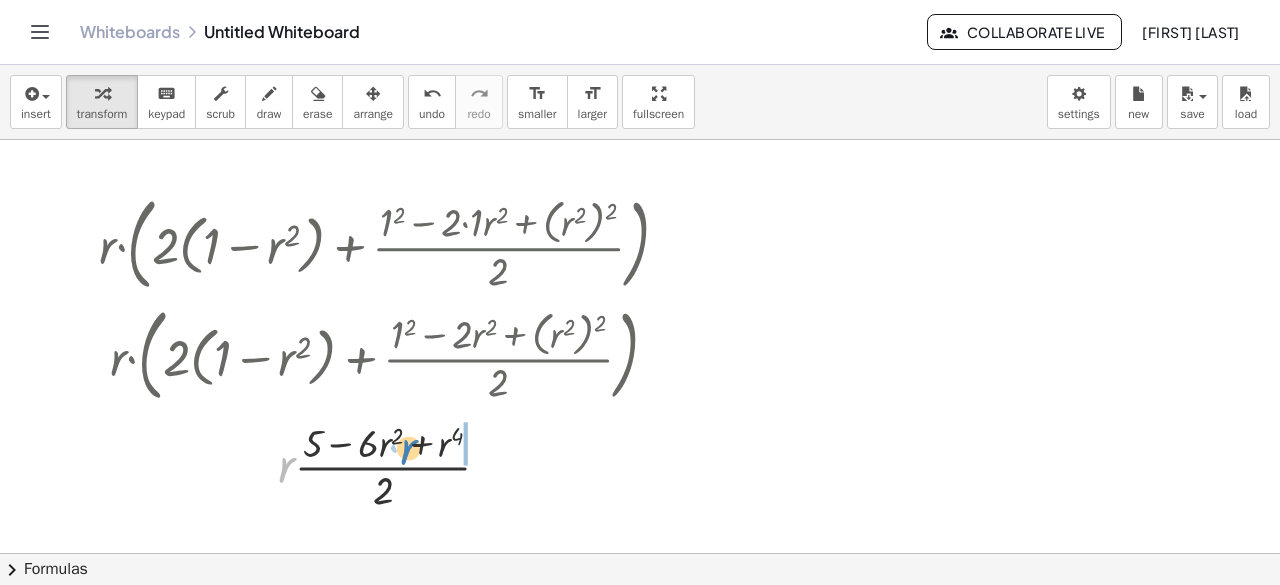 drag, startPoint x: 288, startPoint y: 462, endPoint x: 416, endPoint y: 445, distance: 129.12398 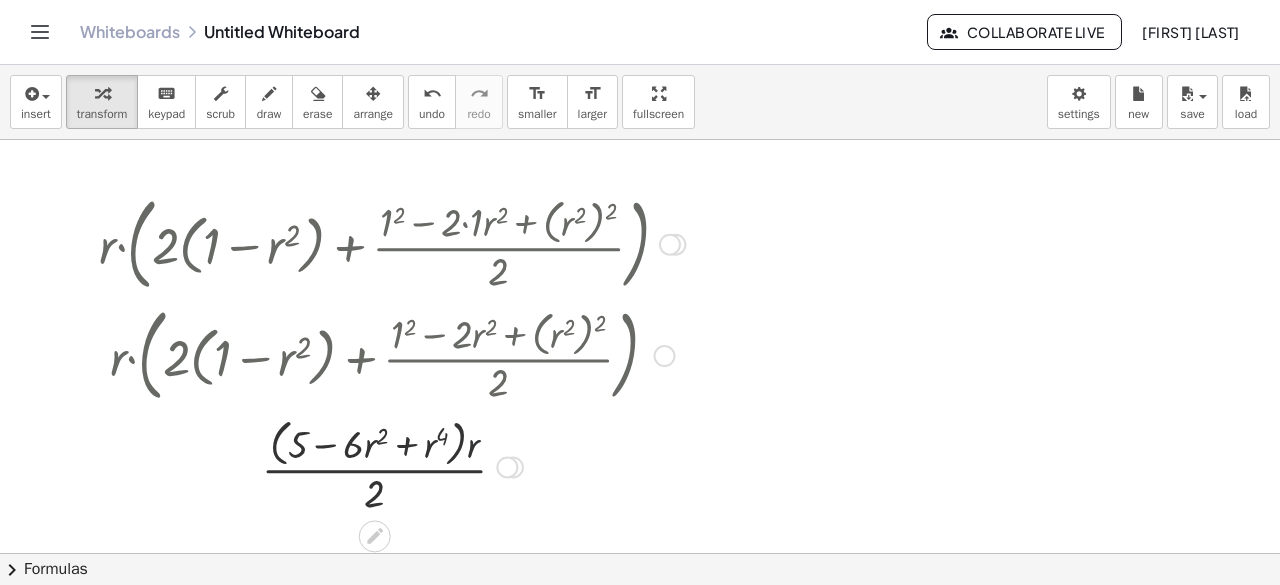 click at bounding box center [392, 465] 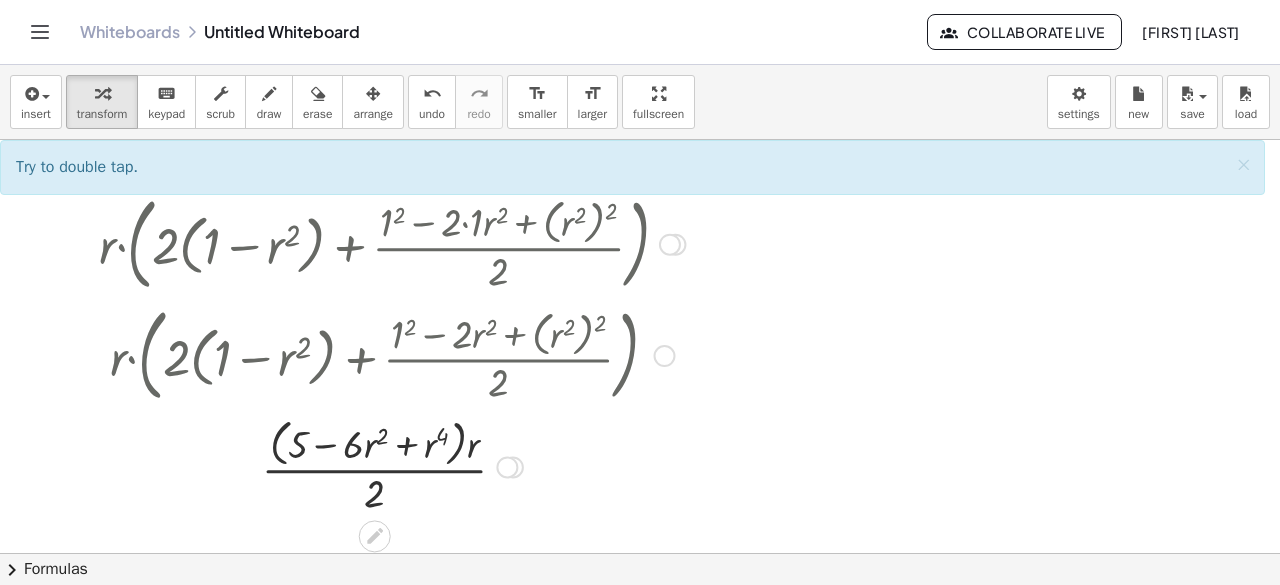 click at bounding box center (392, 465) 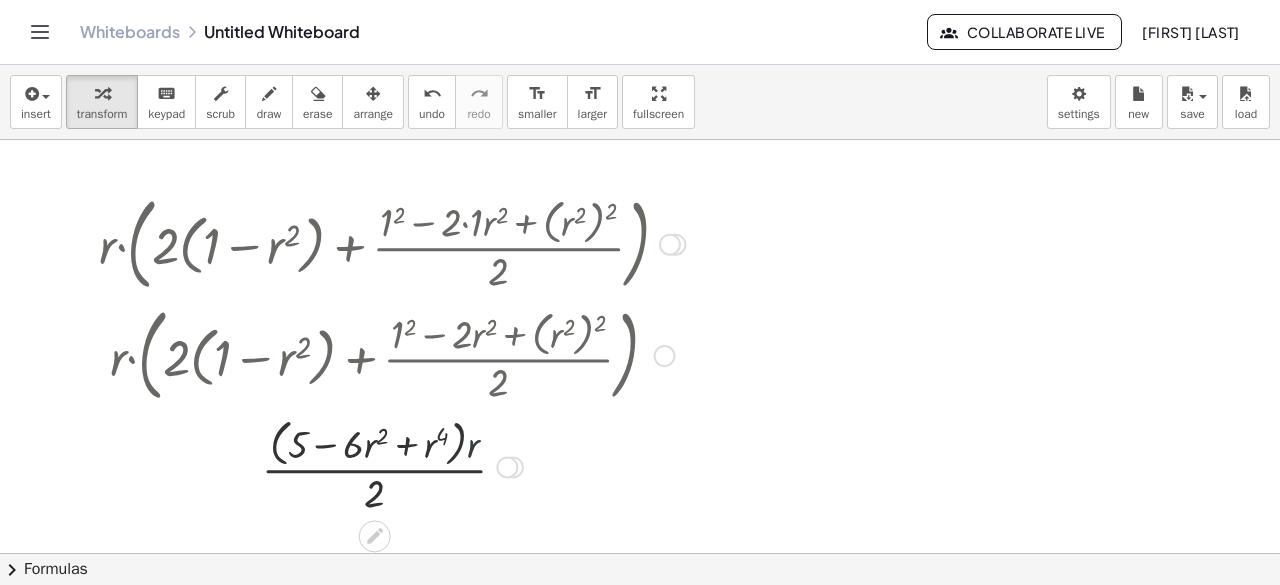 click at bounding box center [392, 465] 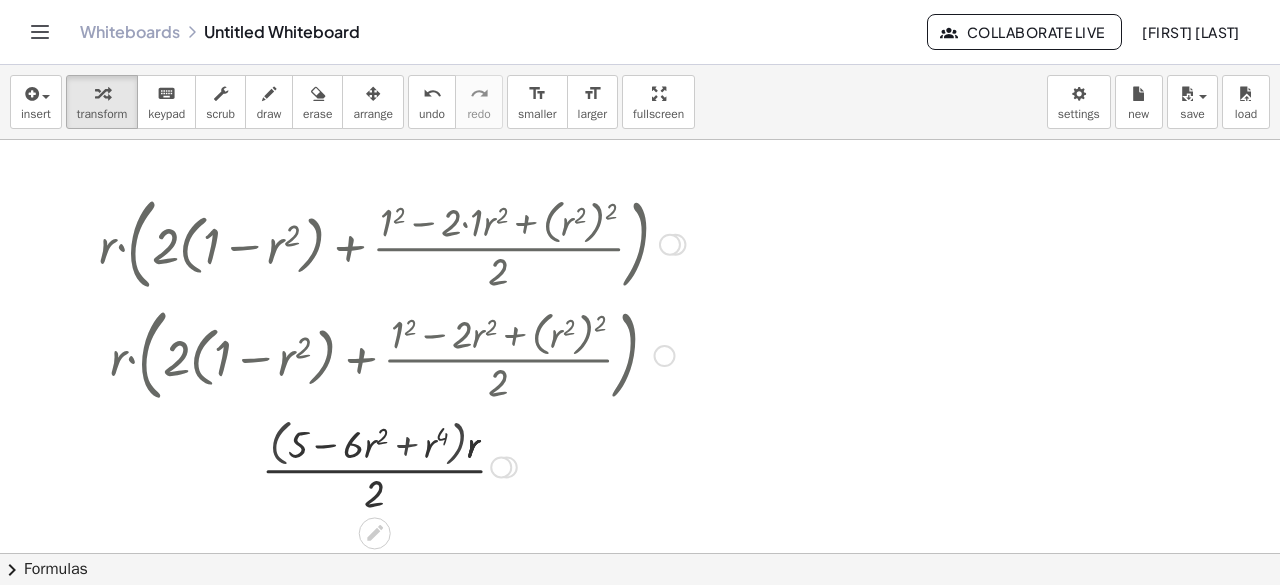 click at bounding box center (392, 465) 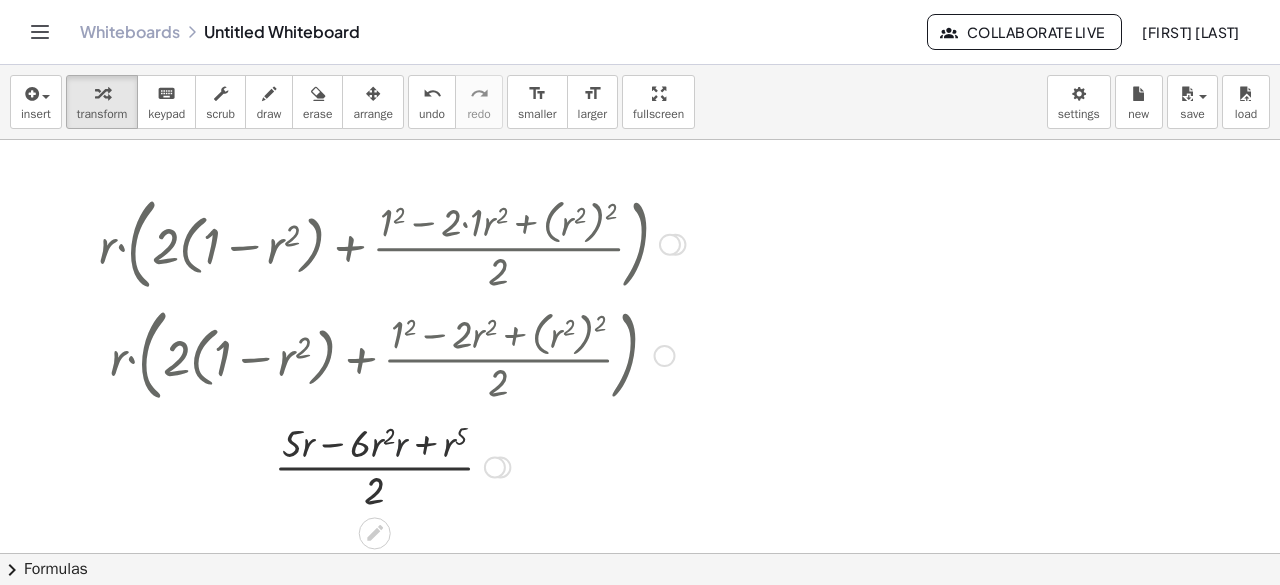 click at bounding box center [392, 465] 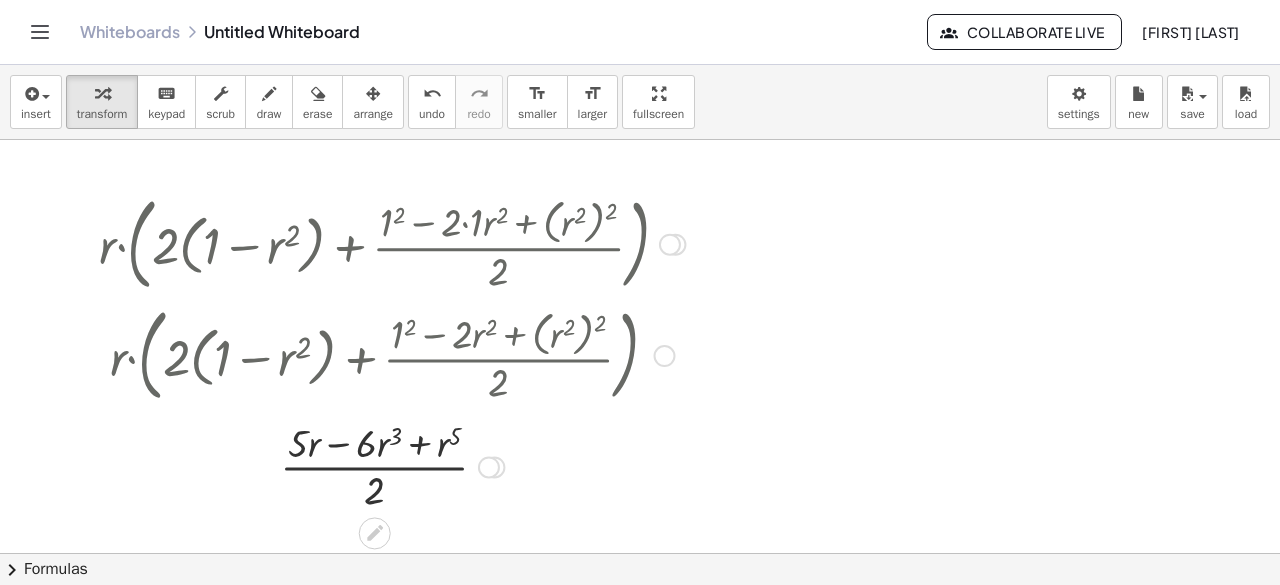 click at bounding box center (489, 467) 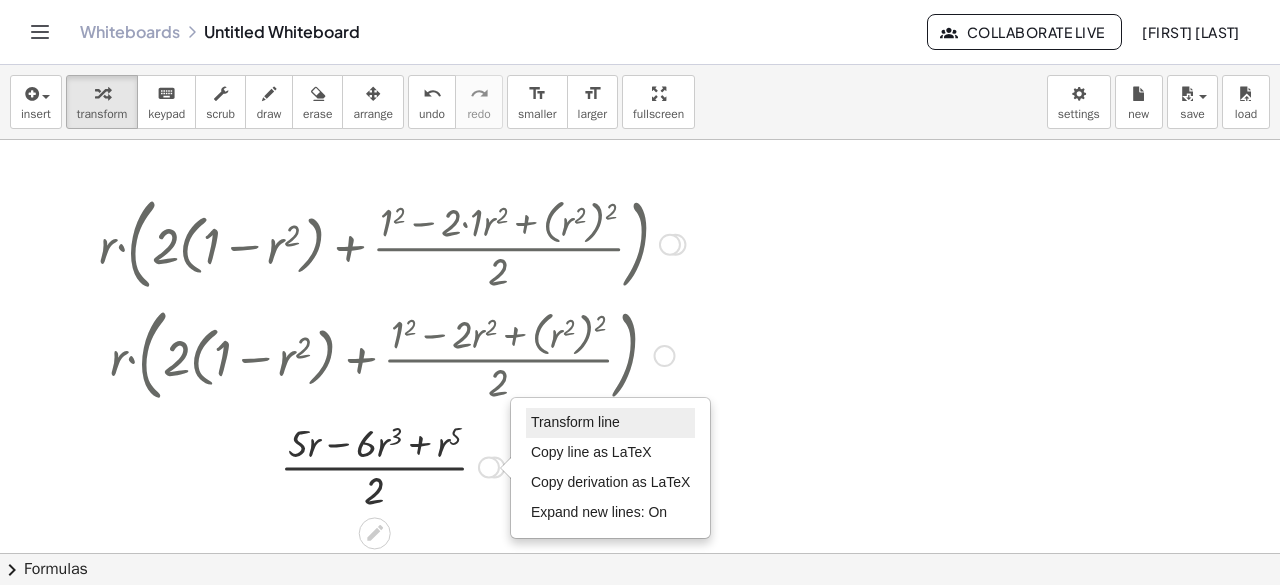 click on "Transform line" at bounding box center [575, 422] 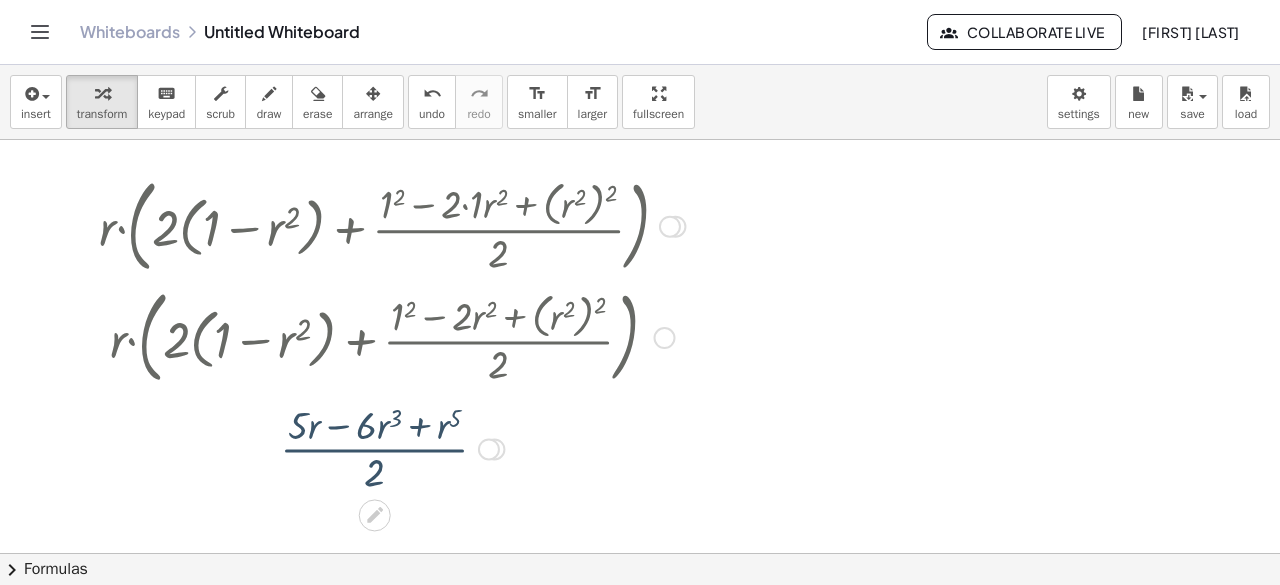 scroll, scrollTop: 0, scrollLeft: 0, axis: both 